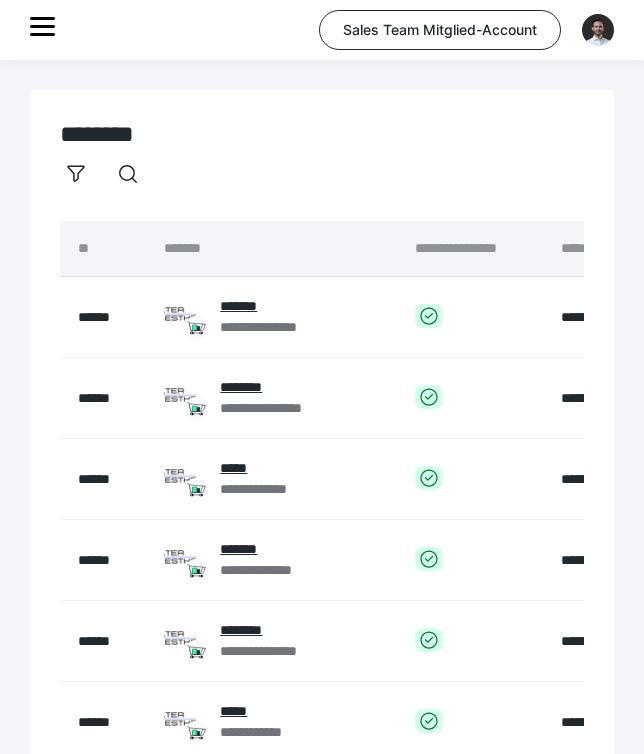 scroll, scrollTop: 0, scrollLeft: 0, axis: both 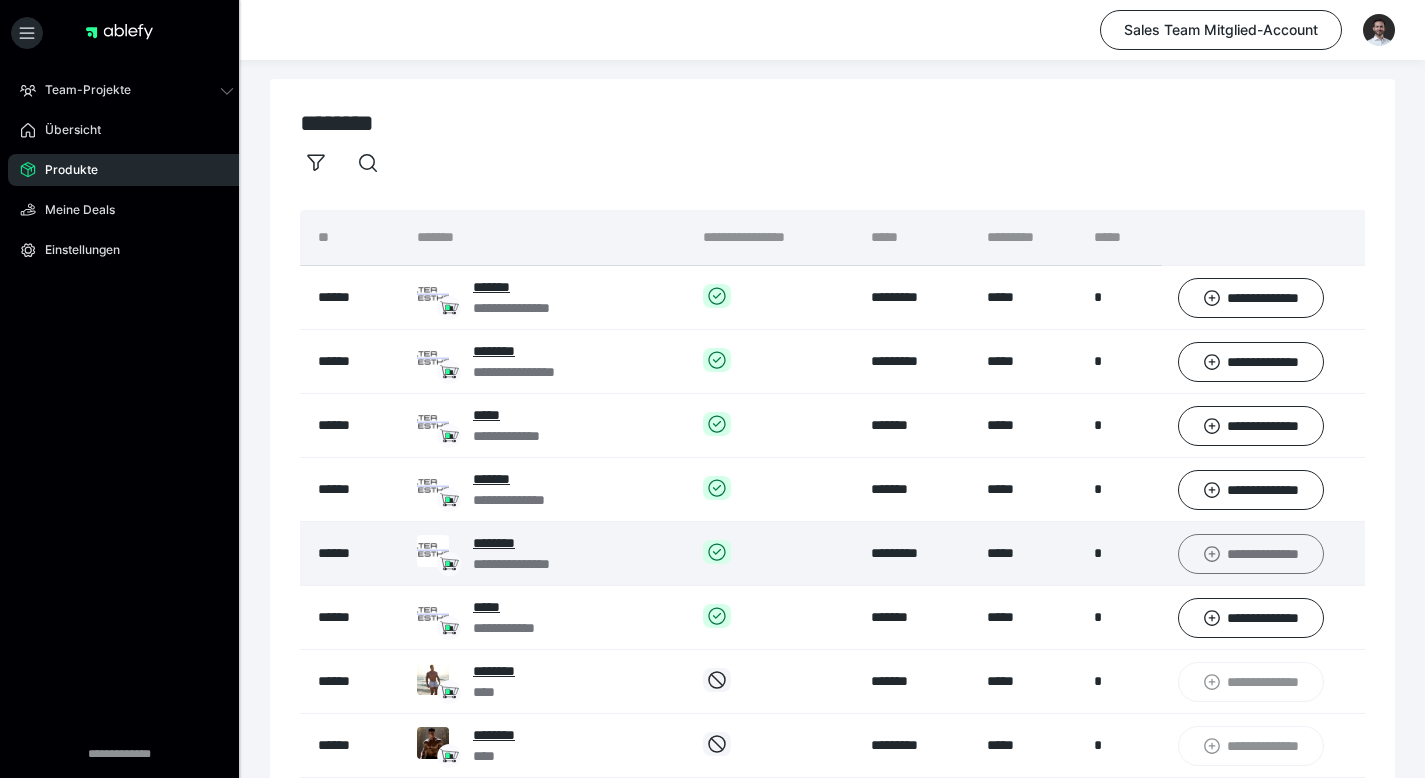click on "**********" at bounding box center (1251, 554) 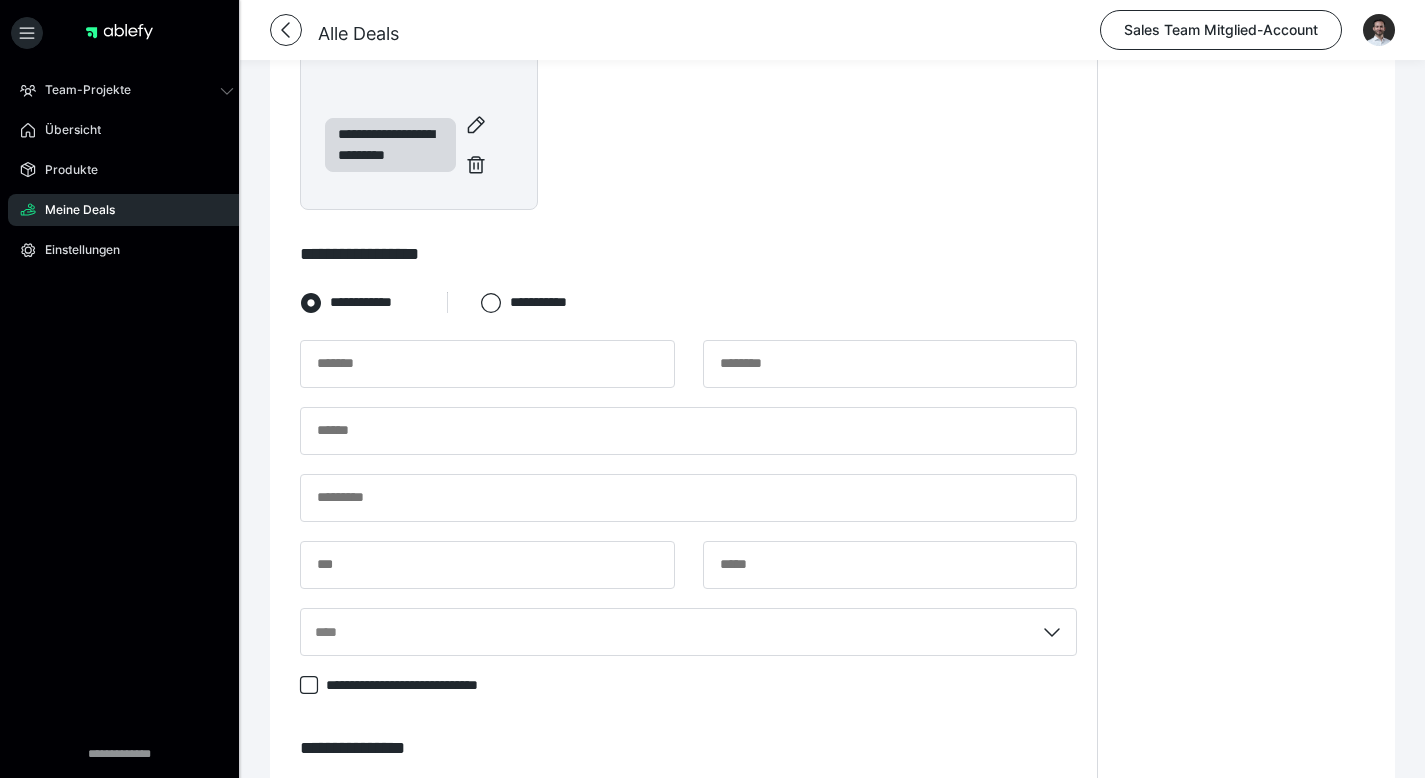 scroll, scrollTop: 696, scrollLeft: 0, axis: vertical 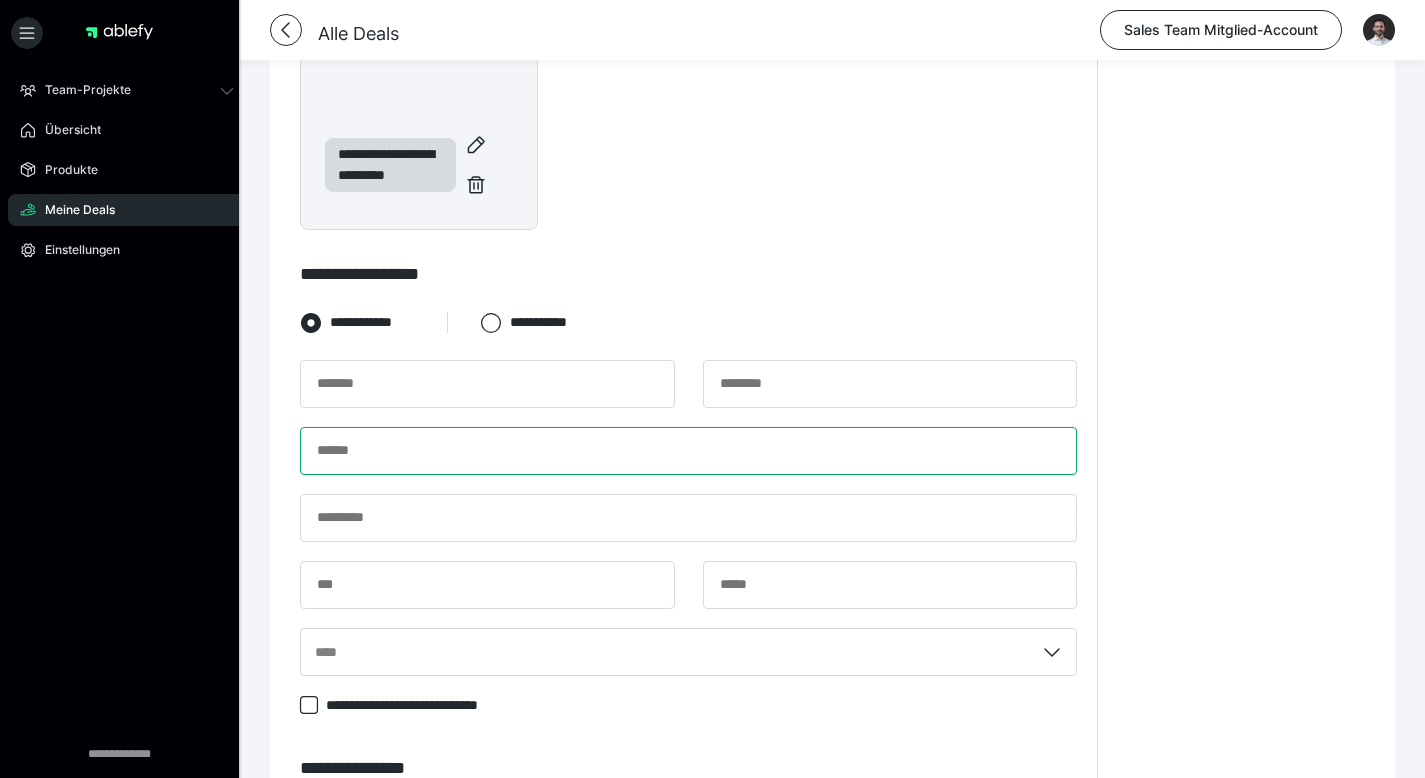 click at bounding box center (688, 451) 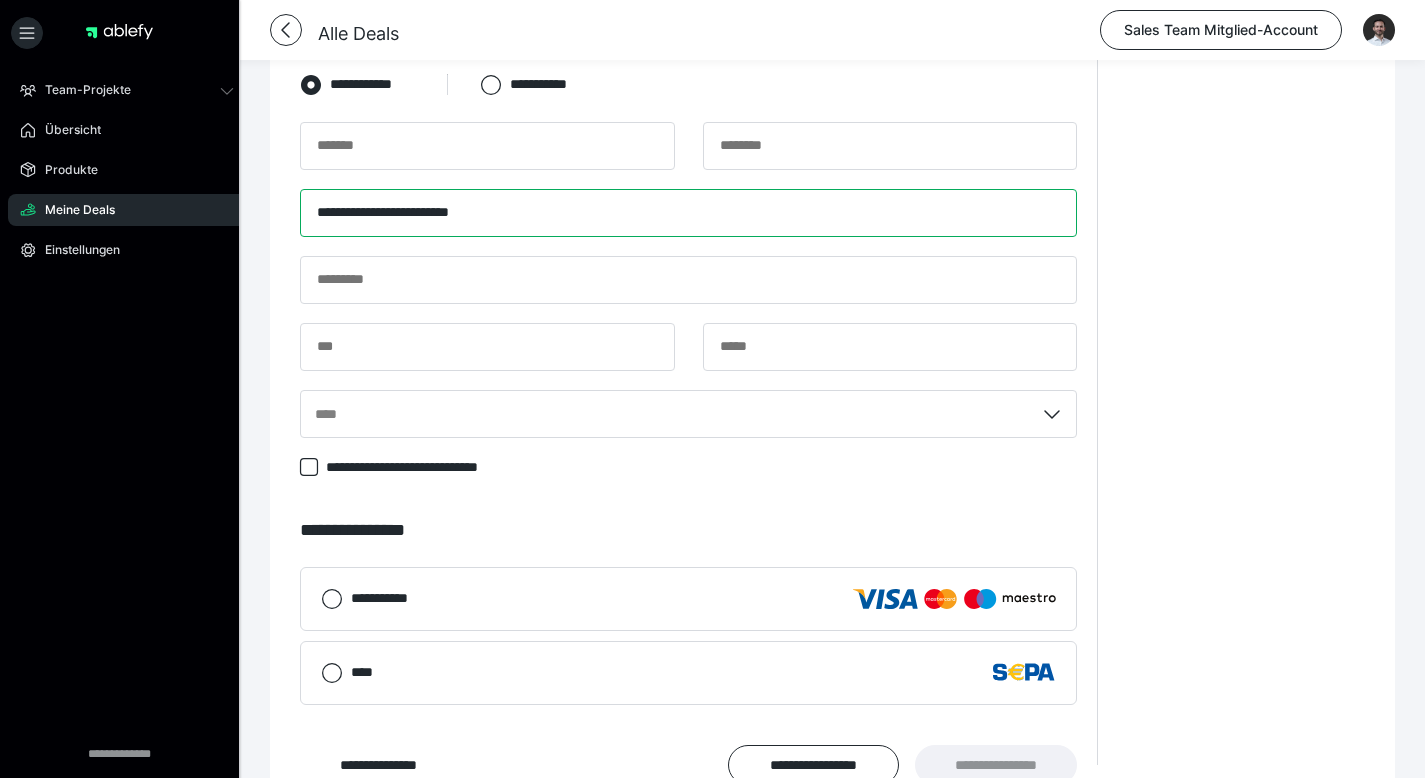 scroll, scrollTop: 955, scrollLeft: 0, axis: vertical 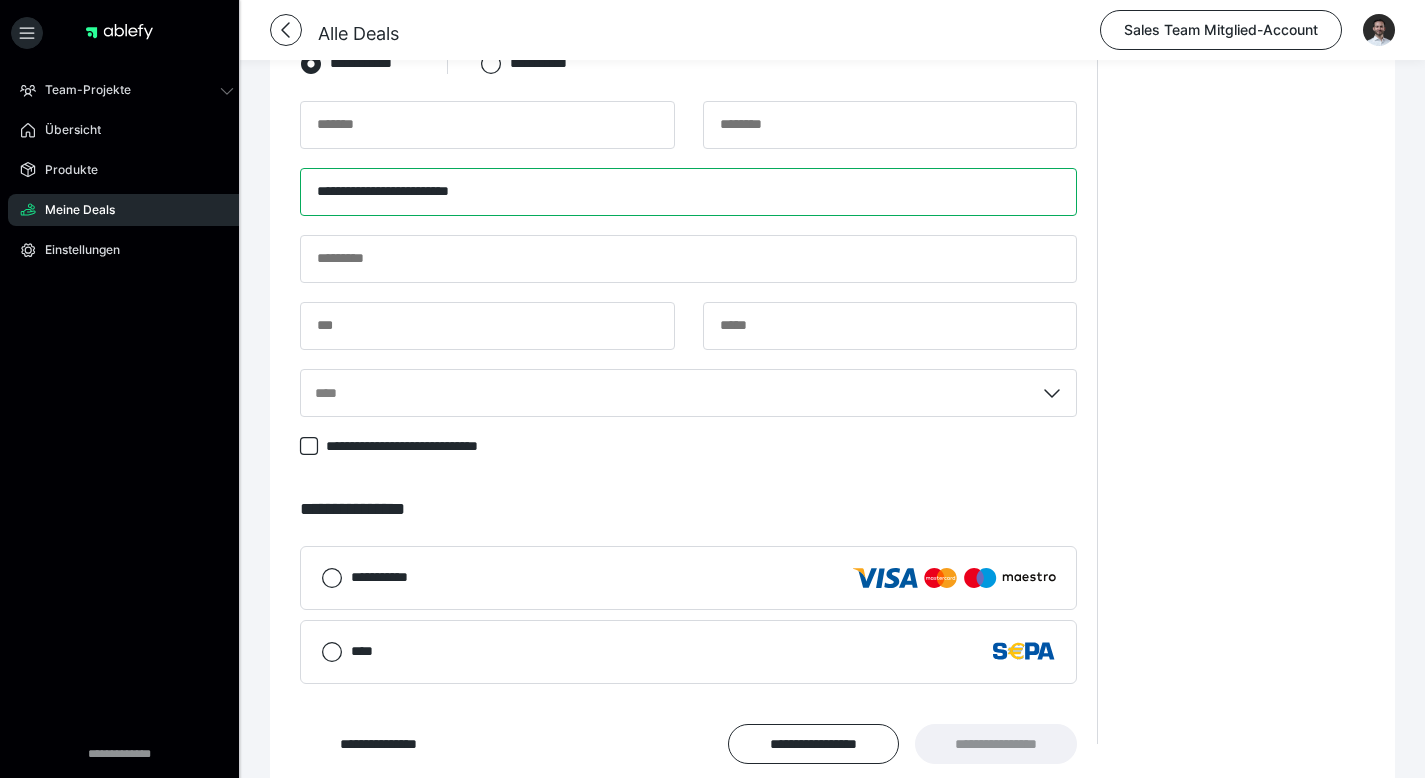 type on "**********" 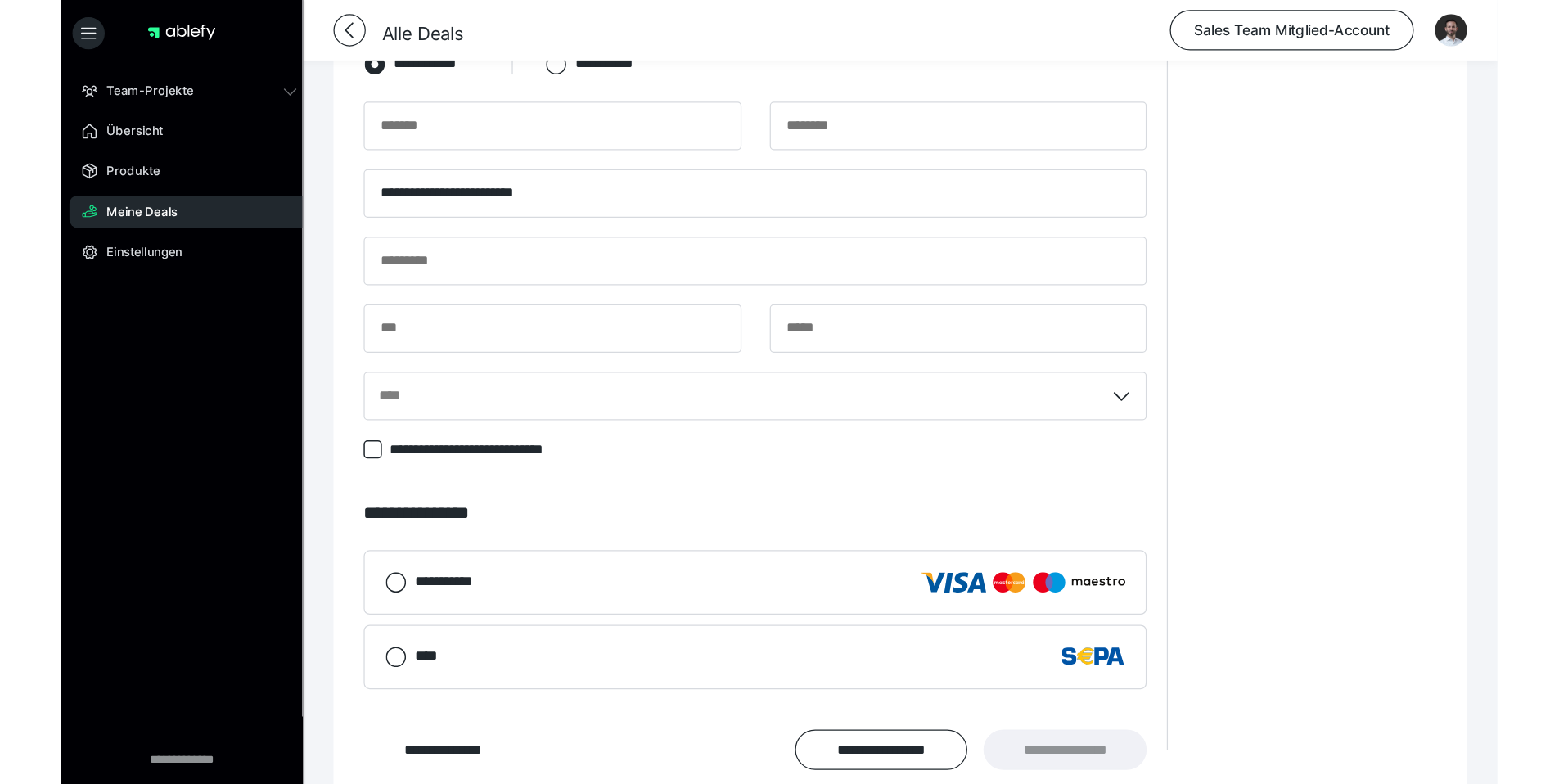 scroll, scrollTop: 686, scrollLeft: 0, axis: vertical 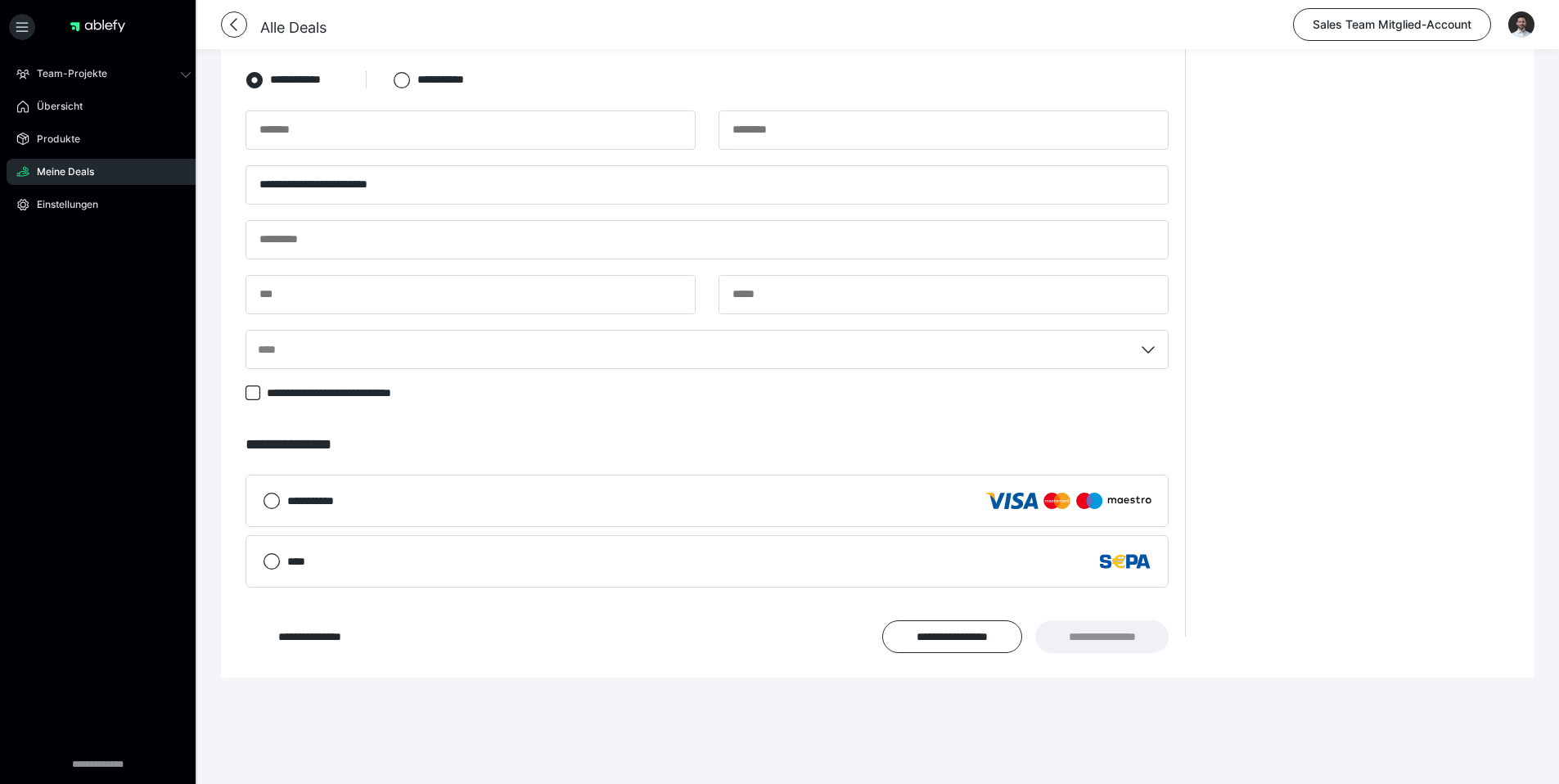 click on "**********" at bounding box center (318, 501) 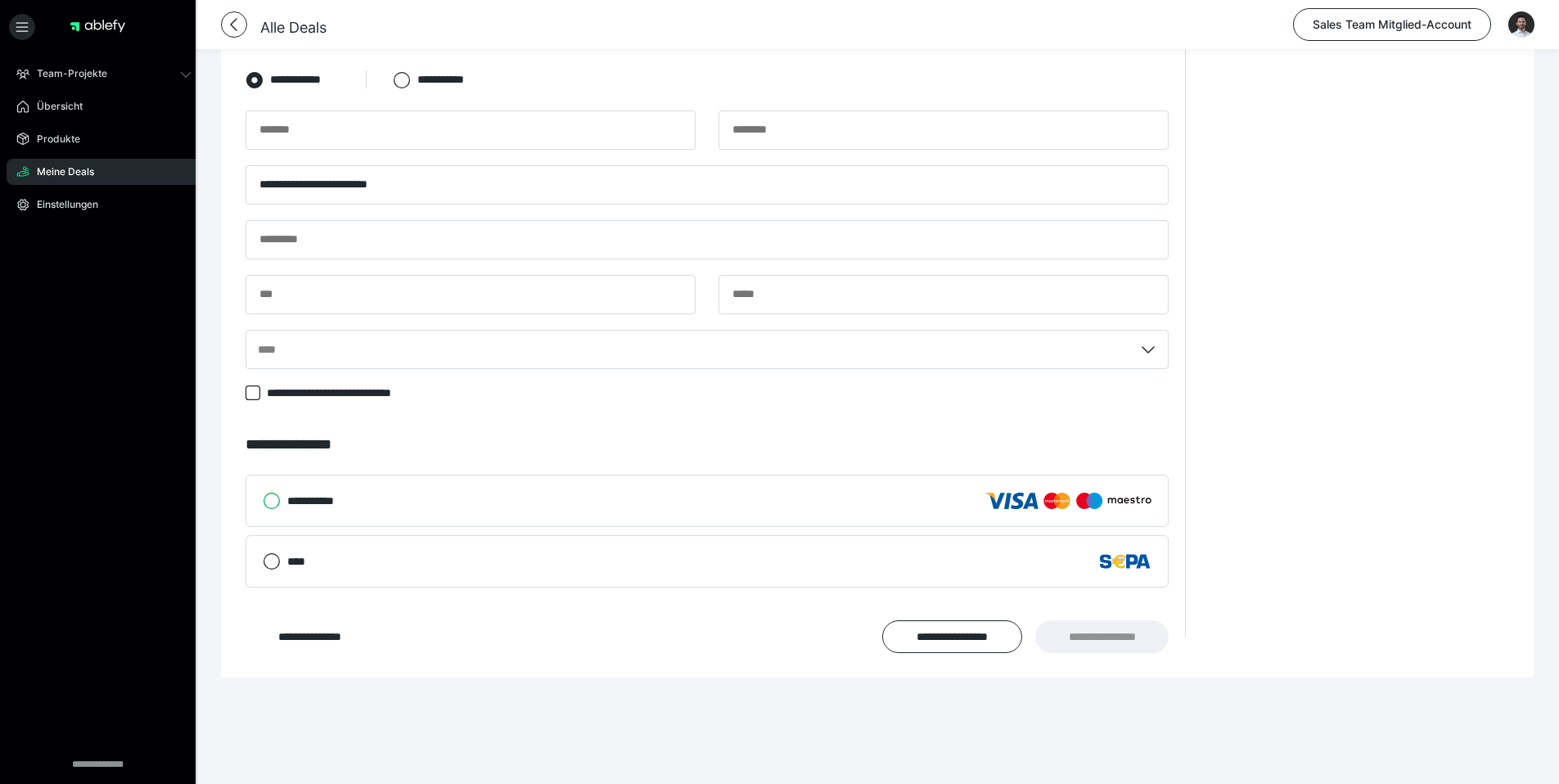 click on "**********" at bounding box center [263, 501] 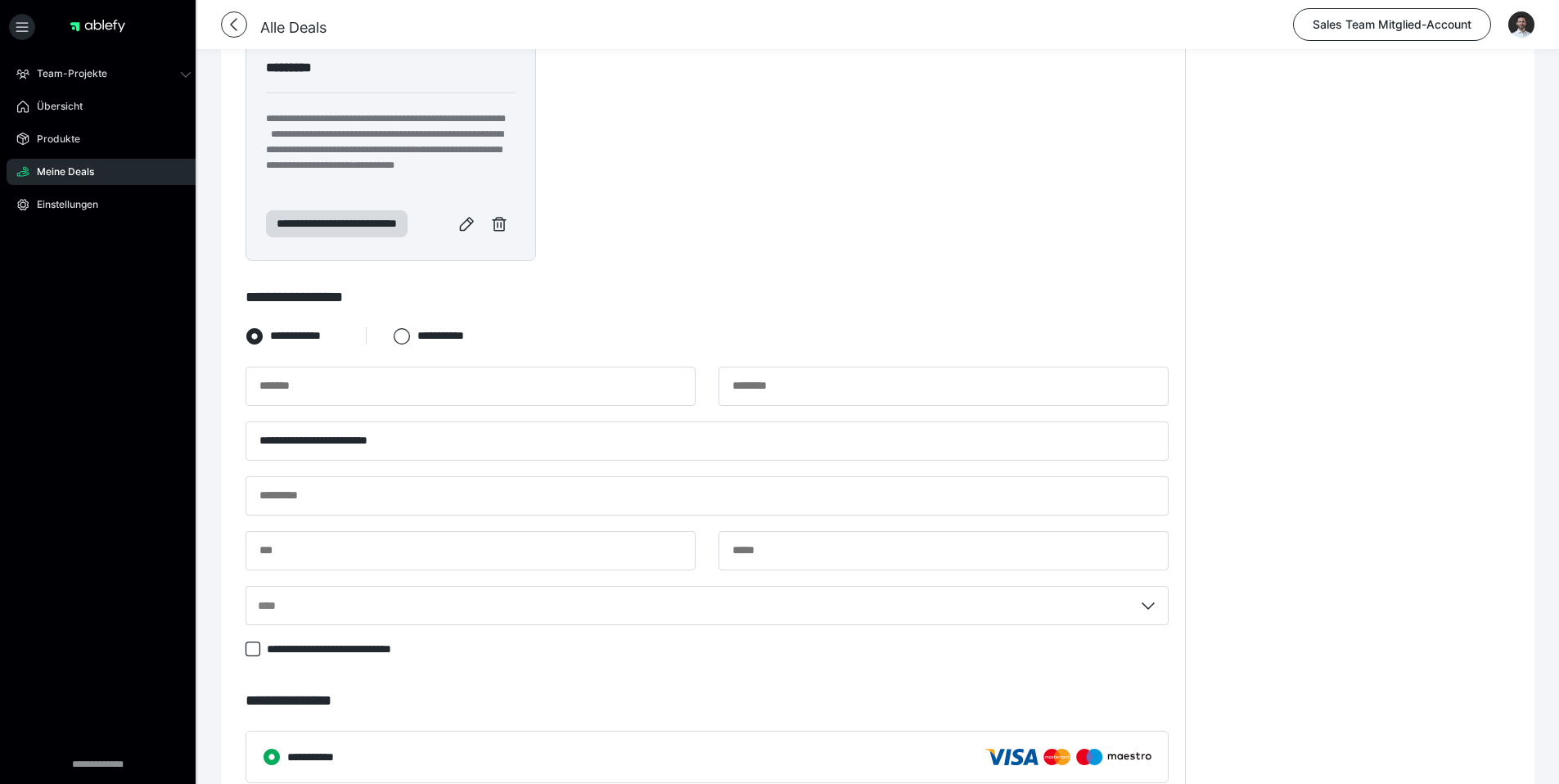 scroll, scrollTop: 488, scrollLeft: 0, axis: vertical 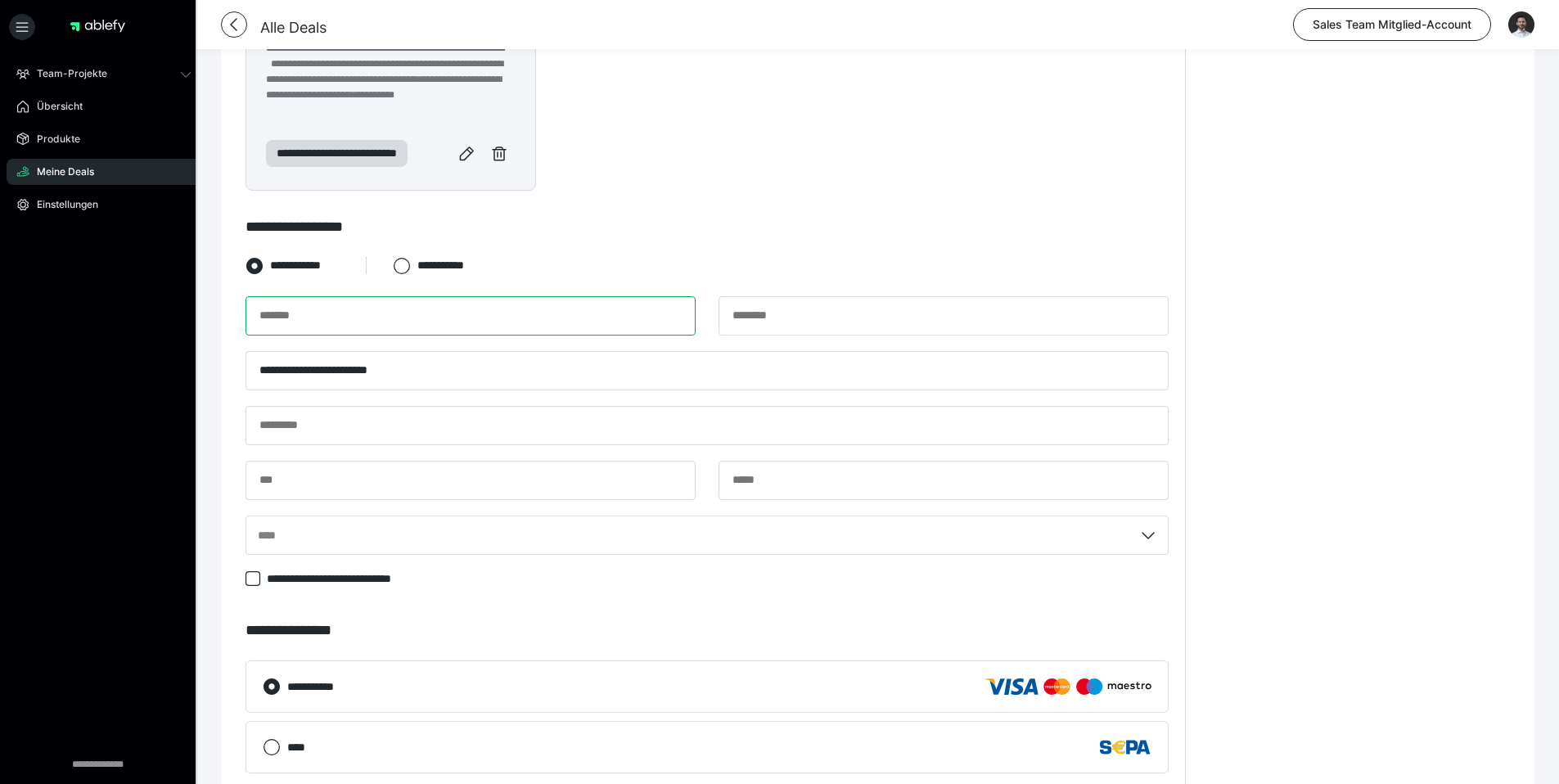 click at bounding box center (471, 316) 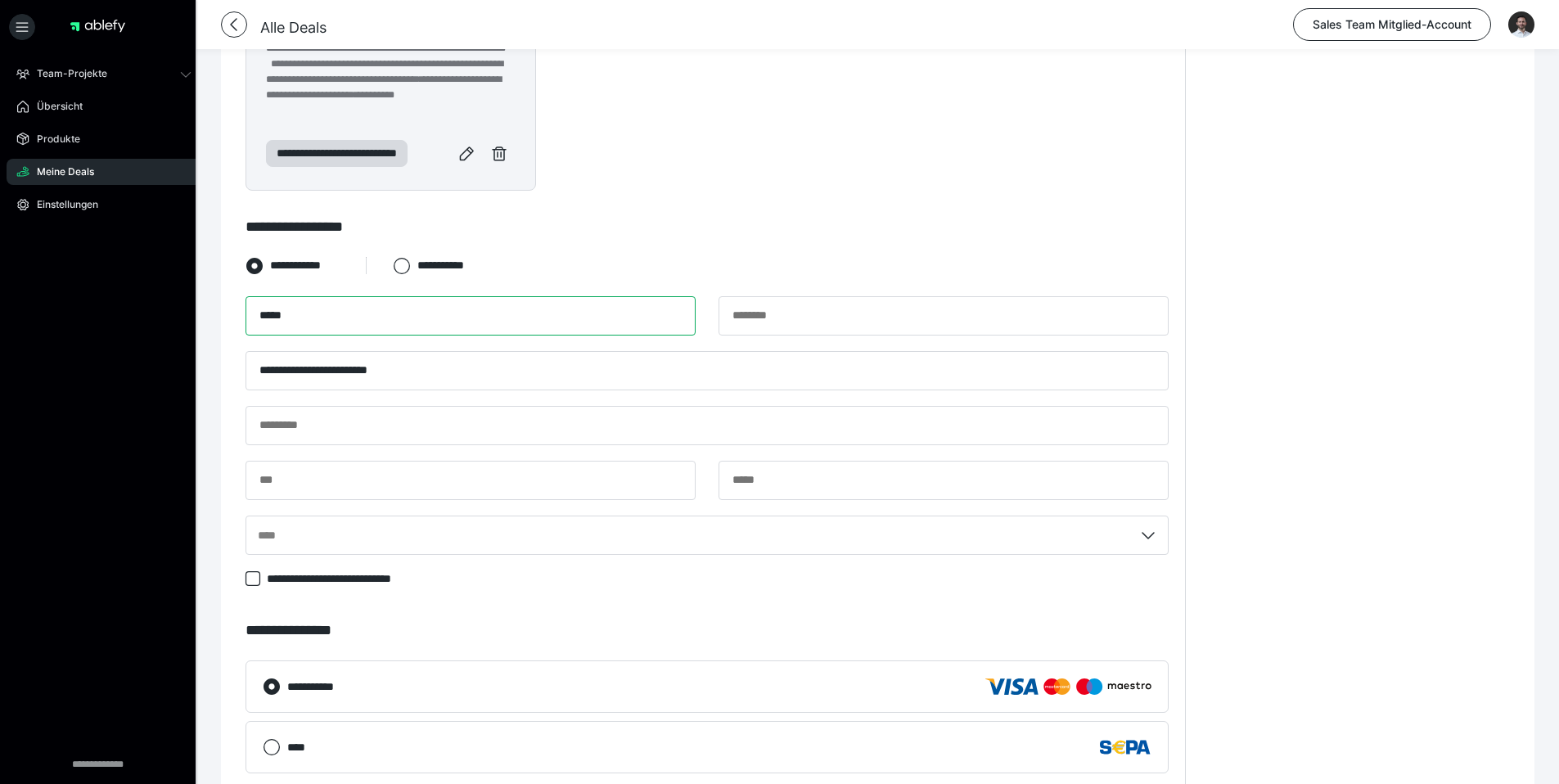 type on "*****" 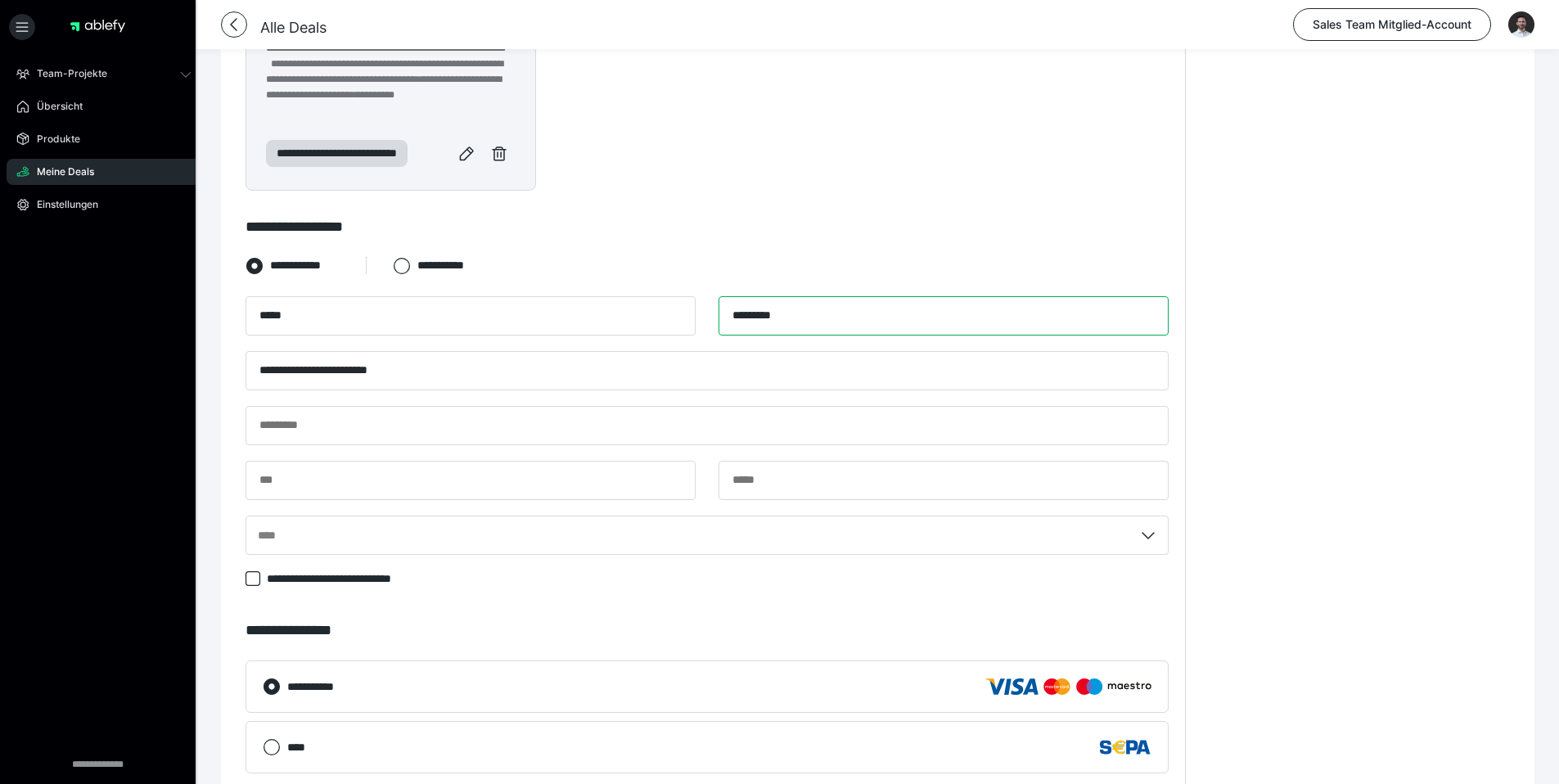 type on "*********" 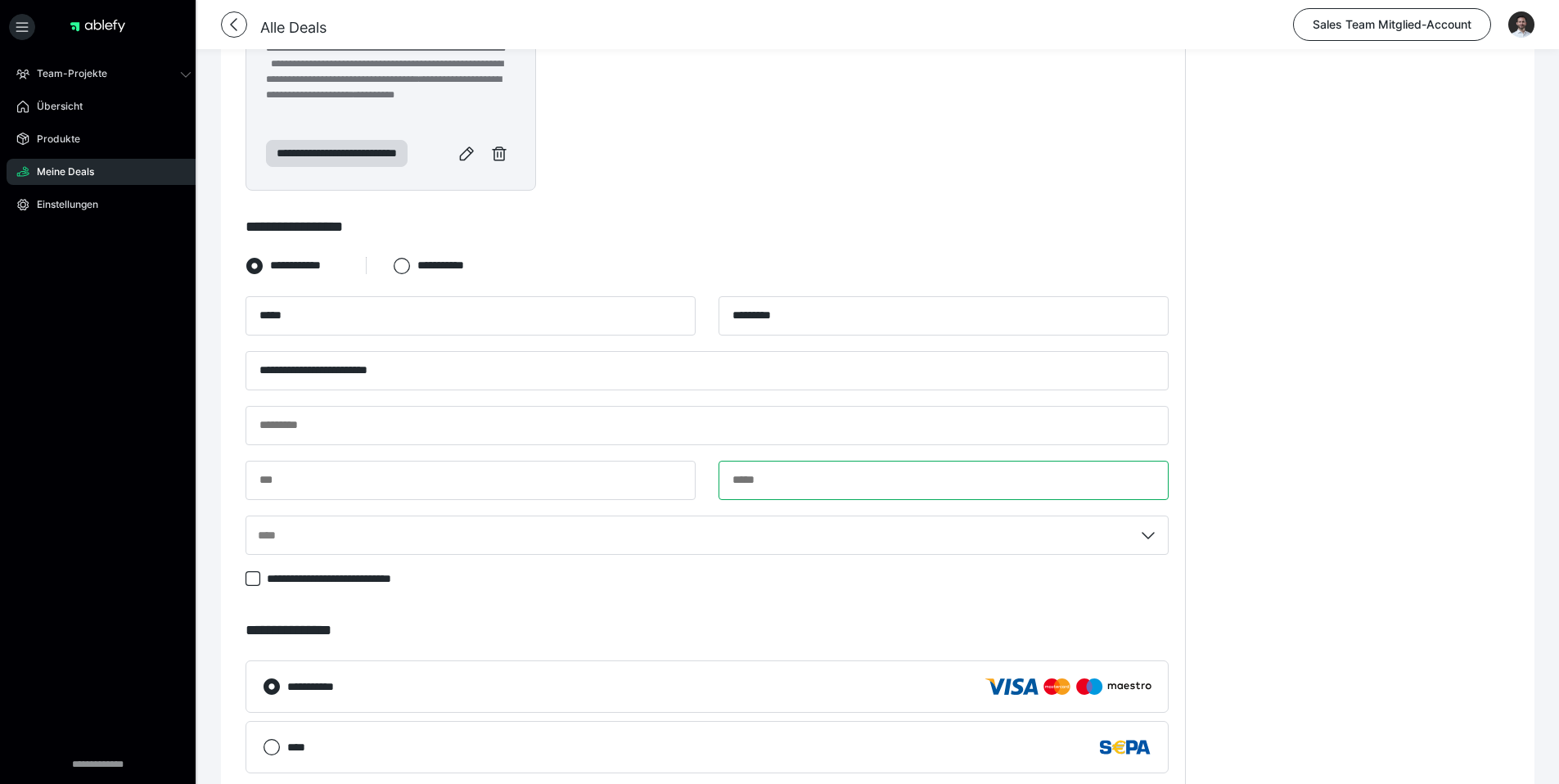 click at bounding box center (944, 480) 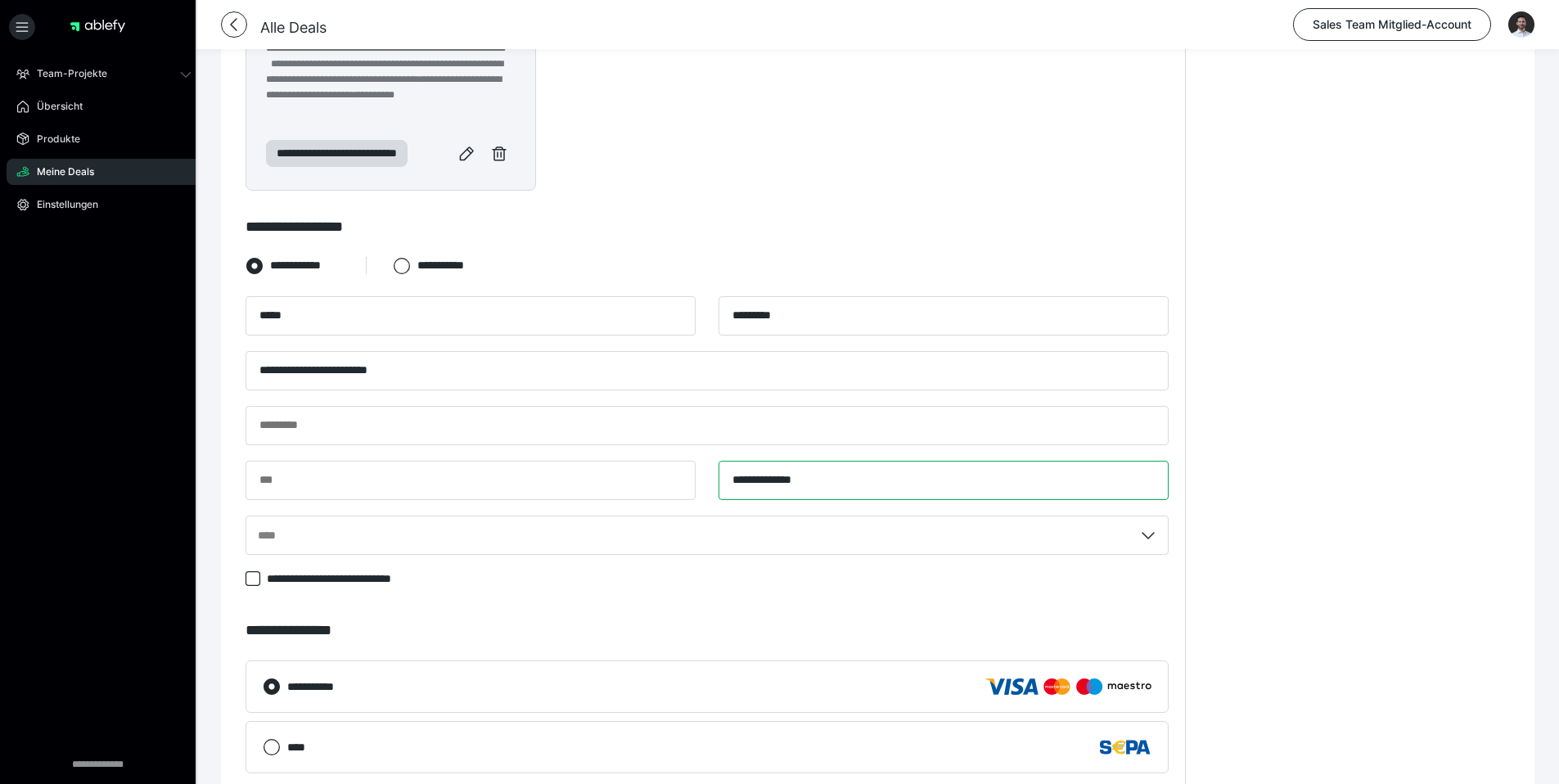 type on "**********" 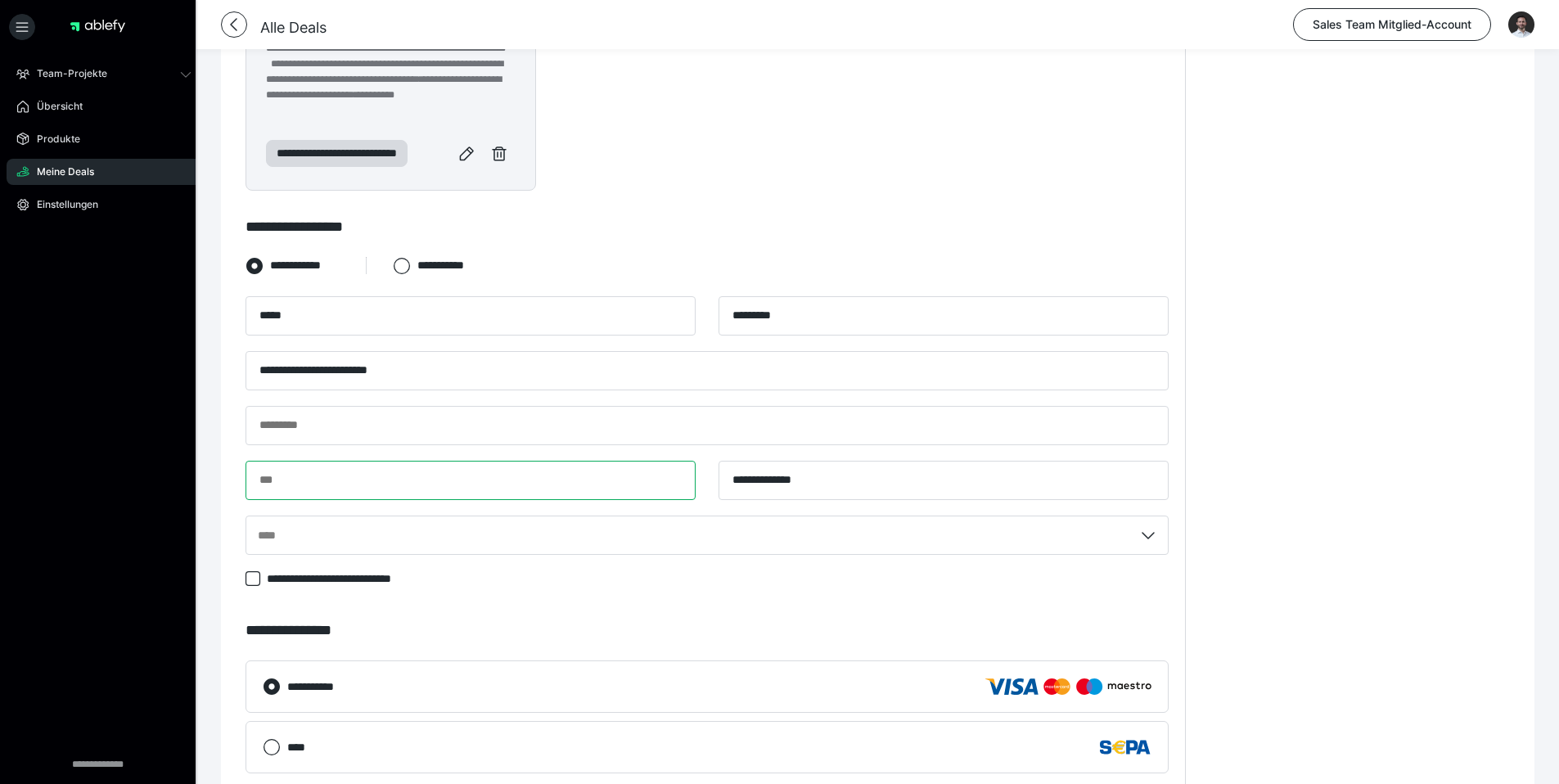 click at bounding box center [471, 480] 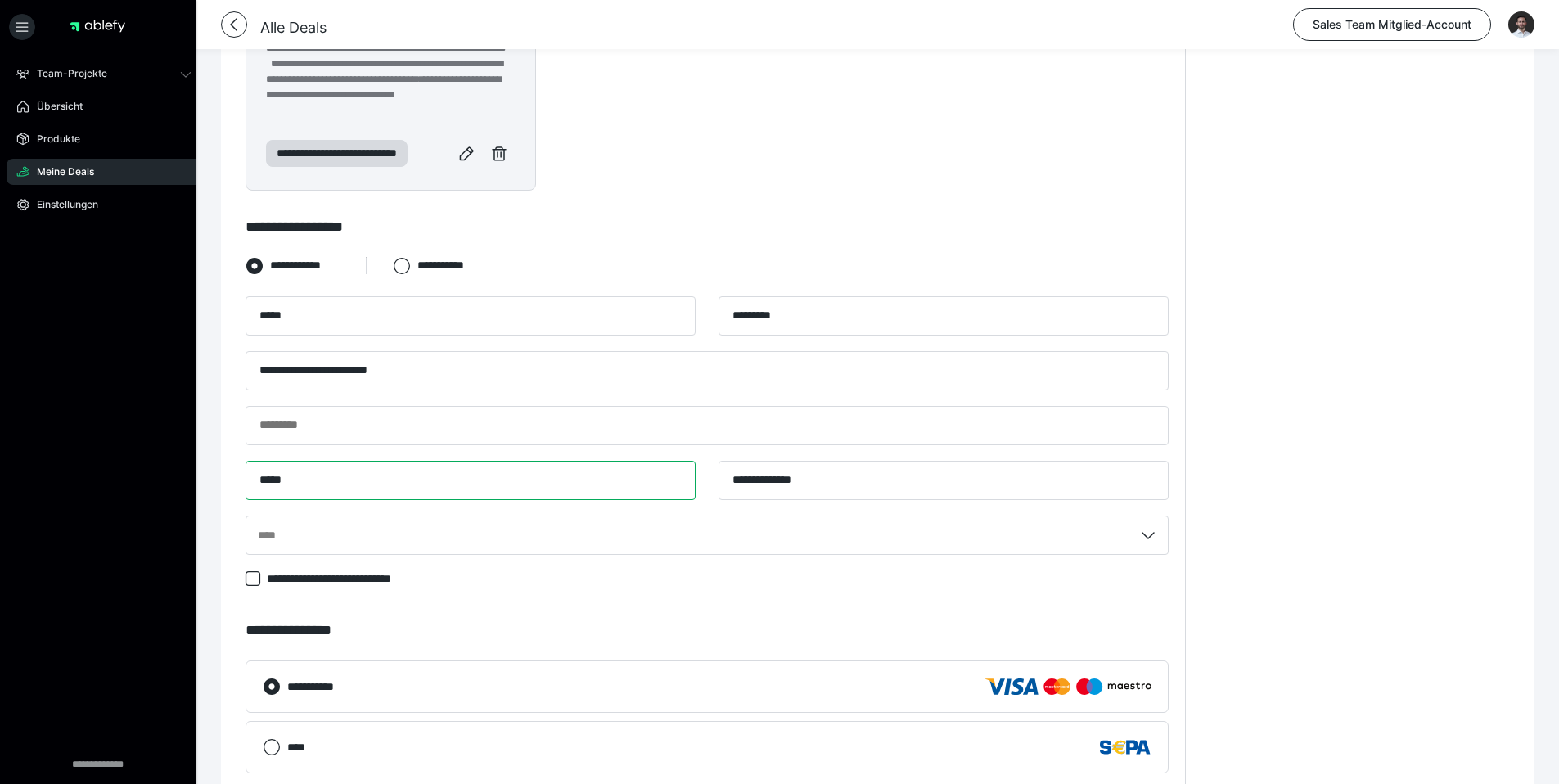 type on "*****" 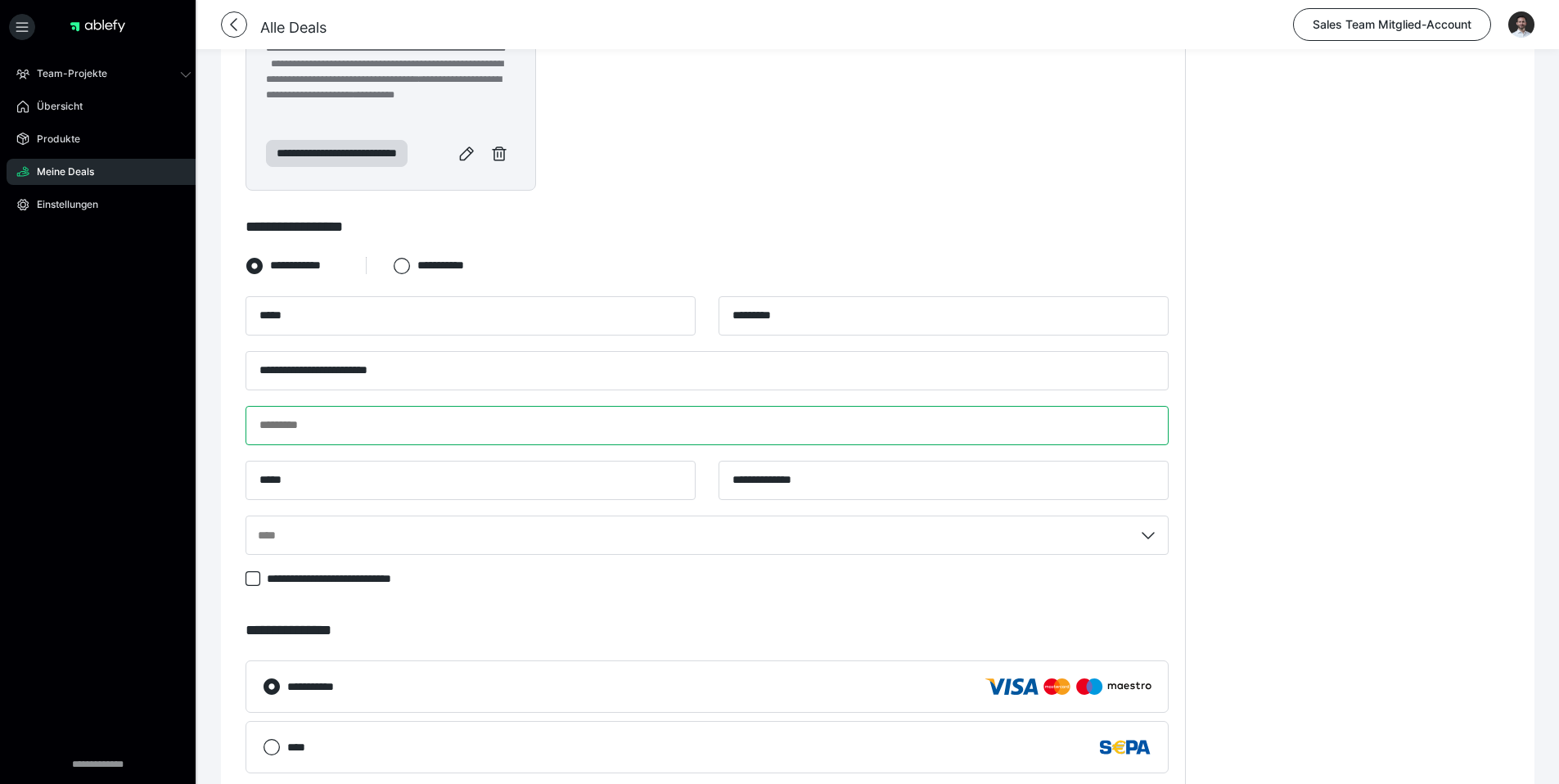 click at bounding box center [707, 426] 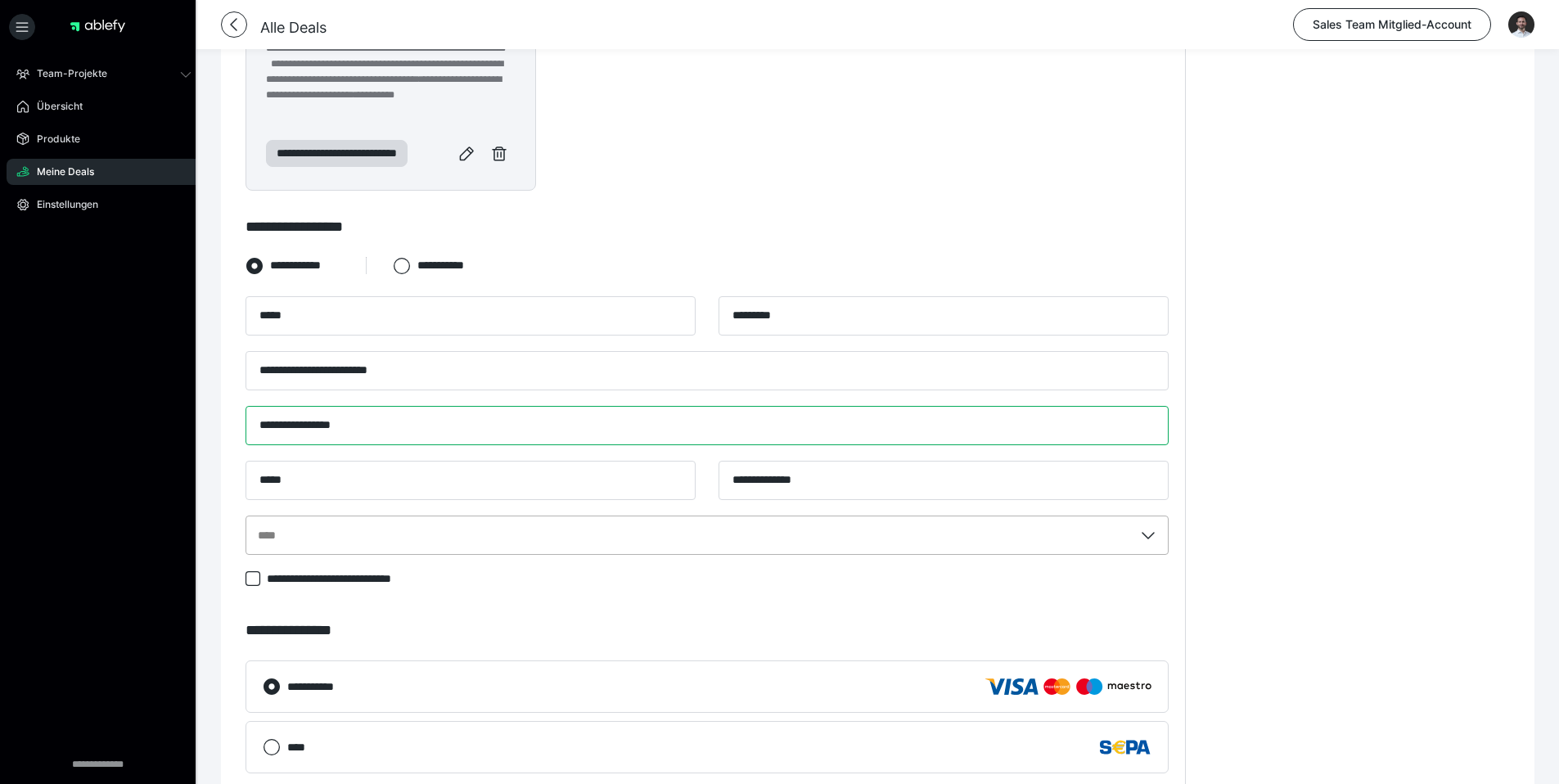 type on "**********" 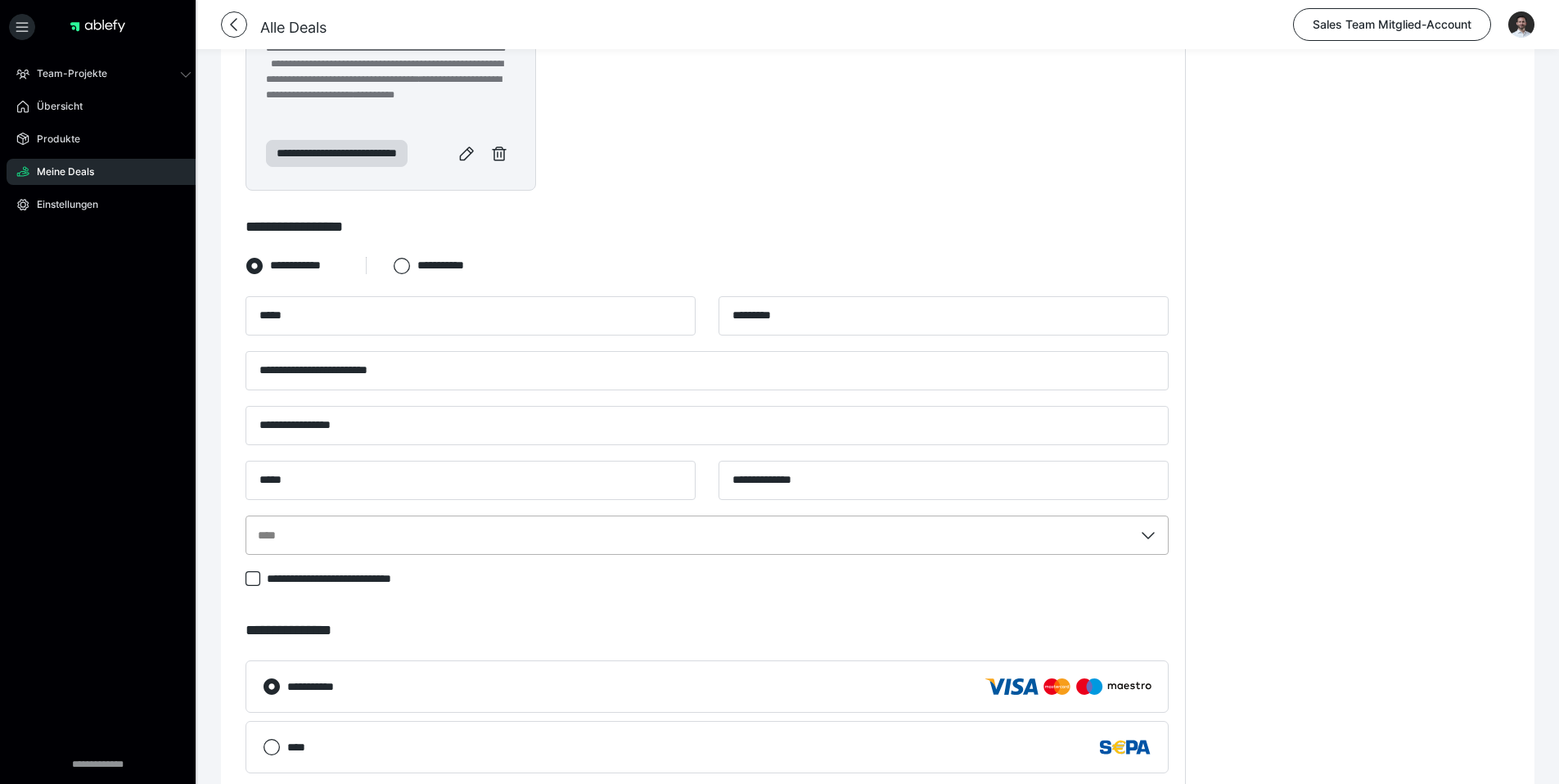 click on "****" at bounding box center [707, 535] 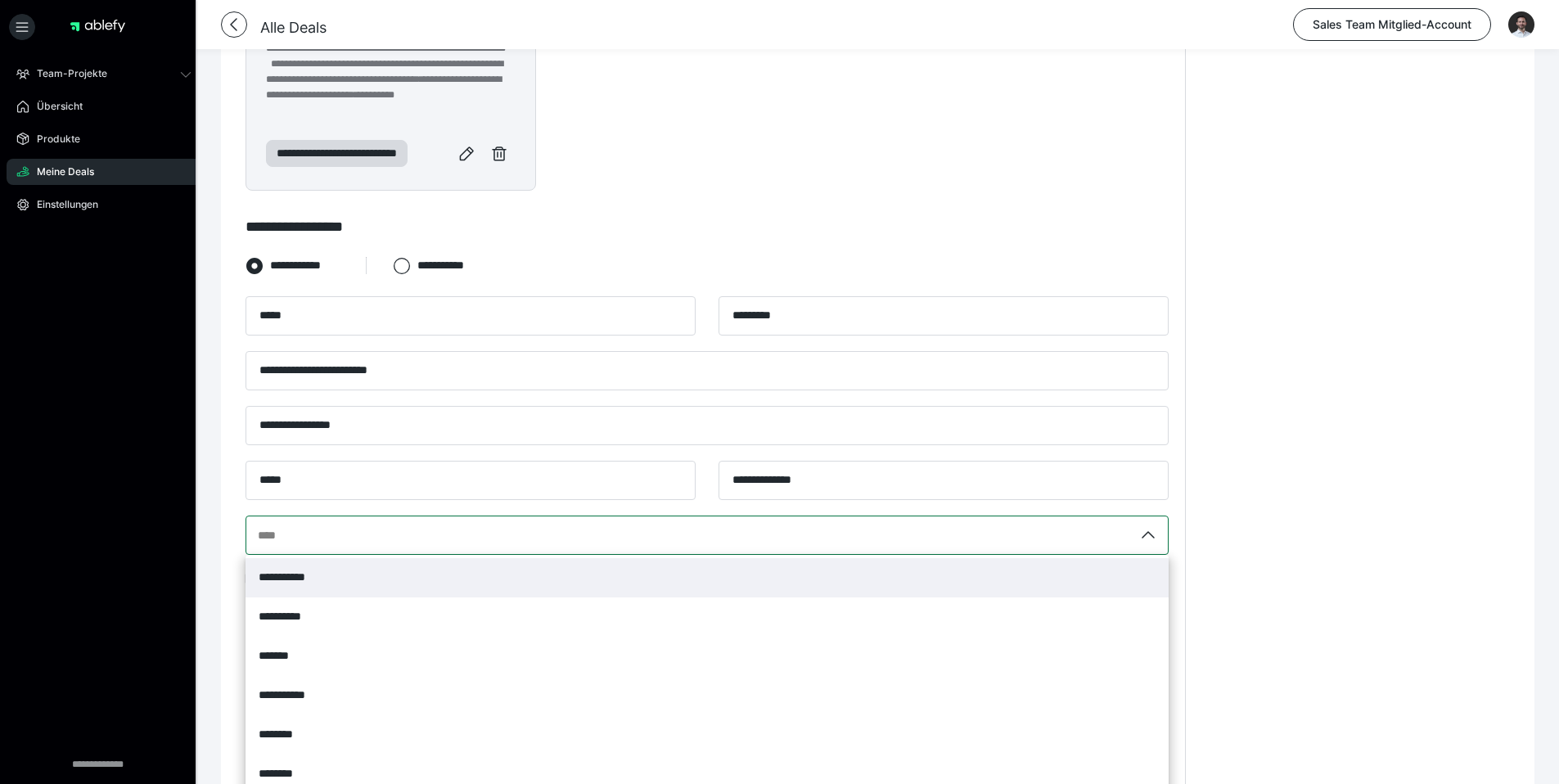 scroll, scrollTop: 523, scrollLeft: 0, axis: vertical 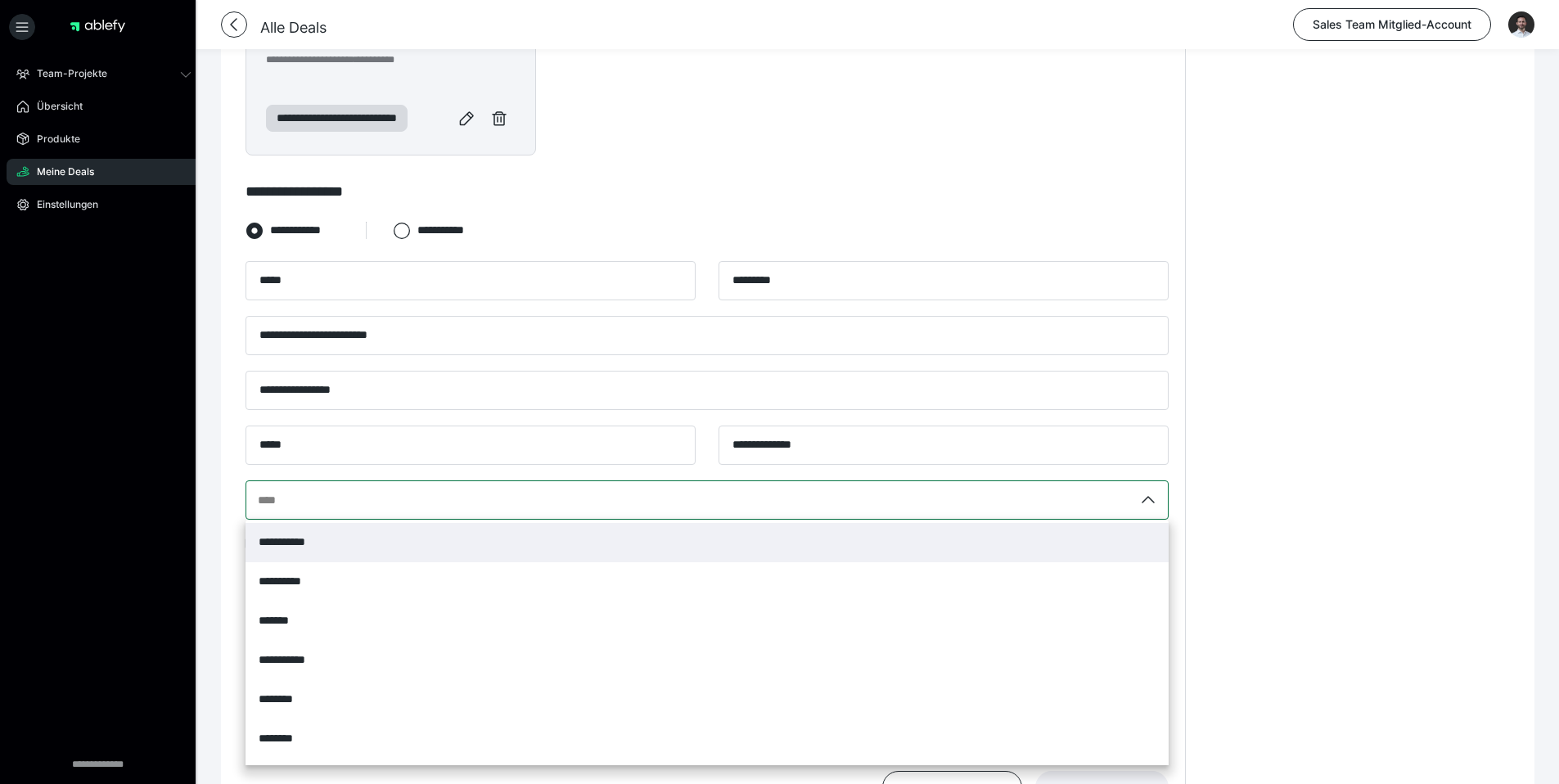 click on "**********" at bounding box center (707, 543) 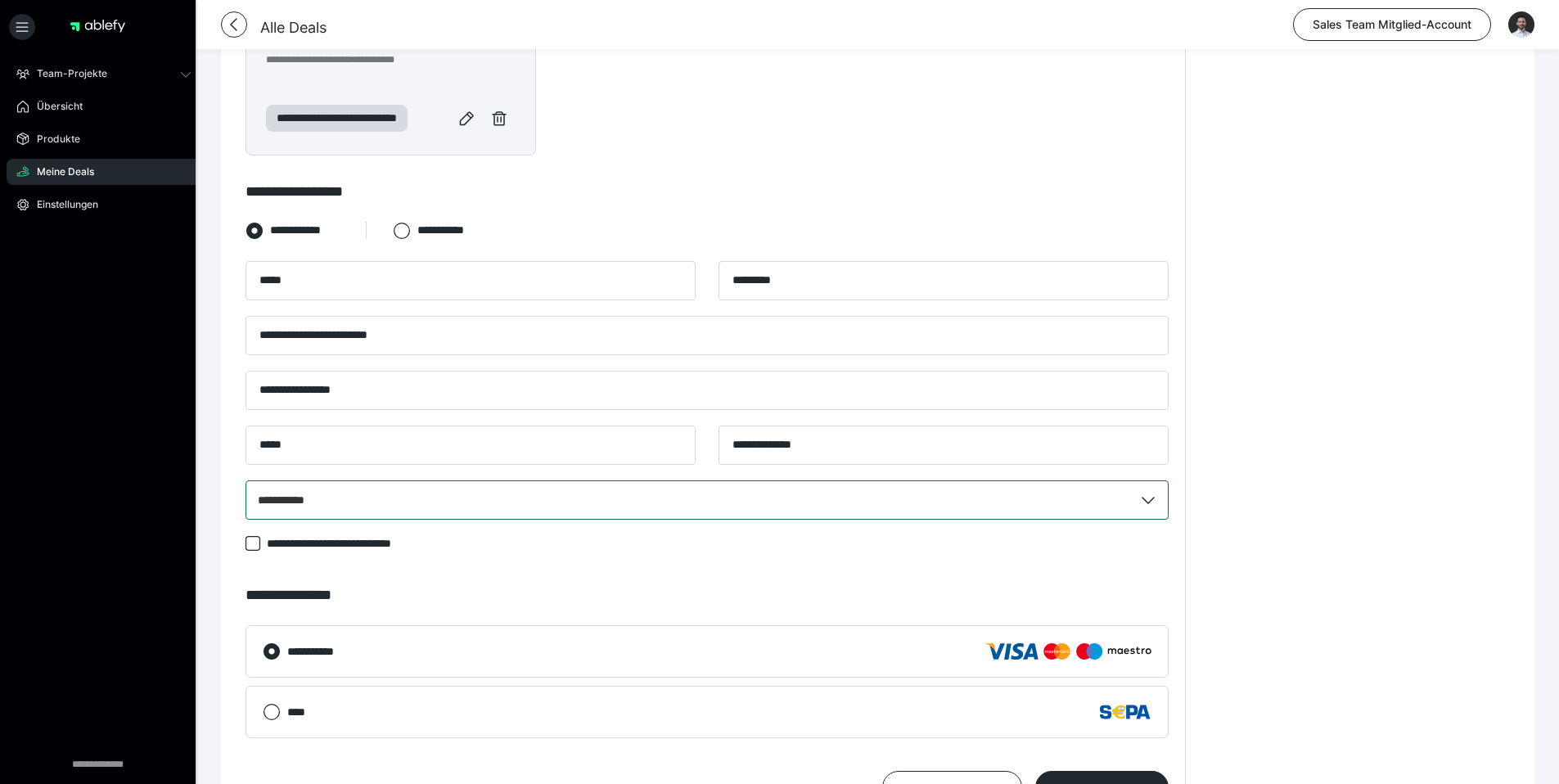 click on "**********" at bounding box center [1355, 203] 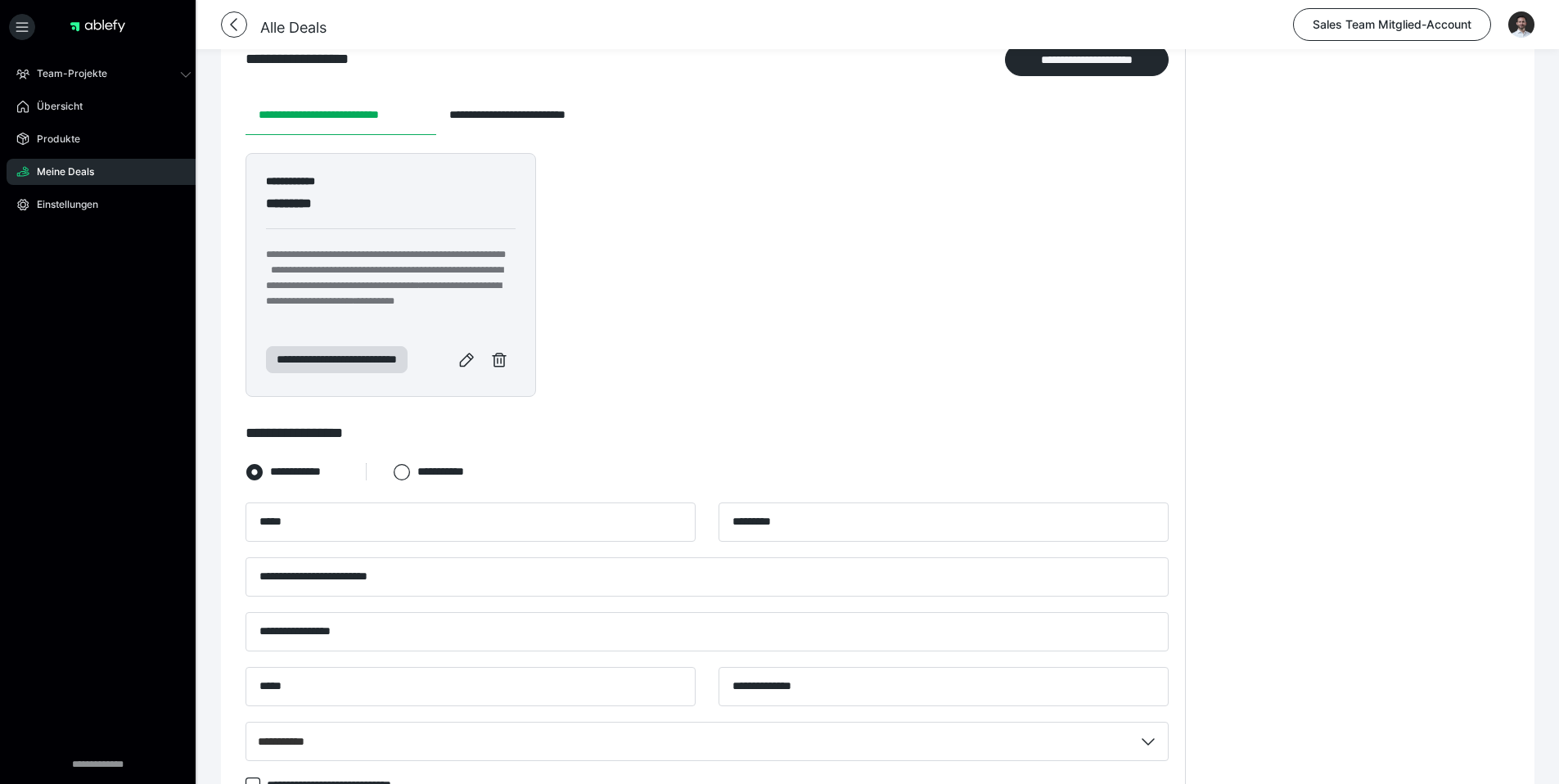 scroll, scrollTop: 197, scrollLeft: 0, axis: vertical 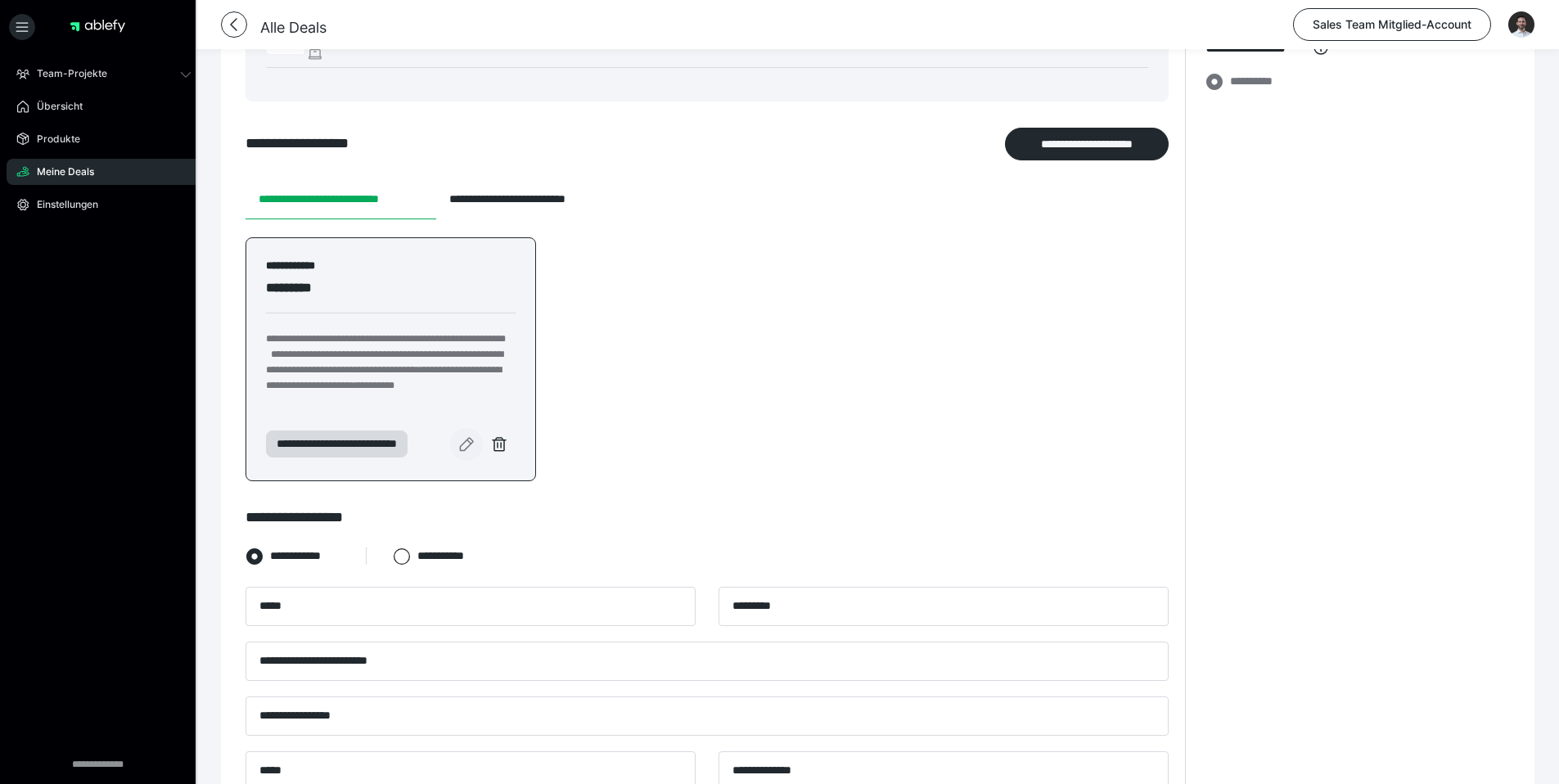click 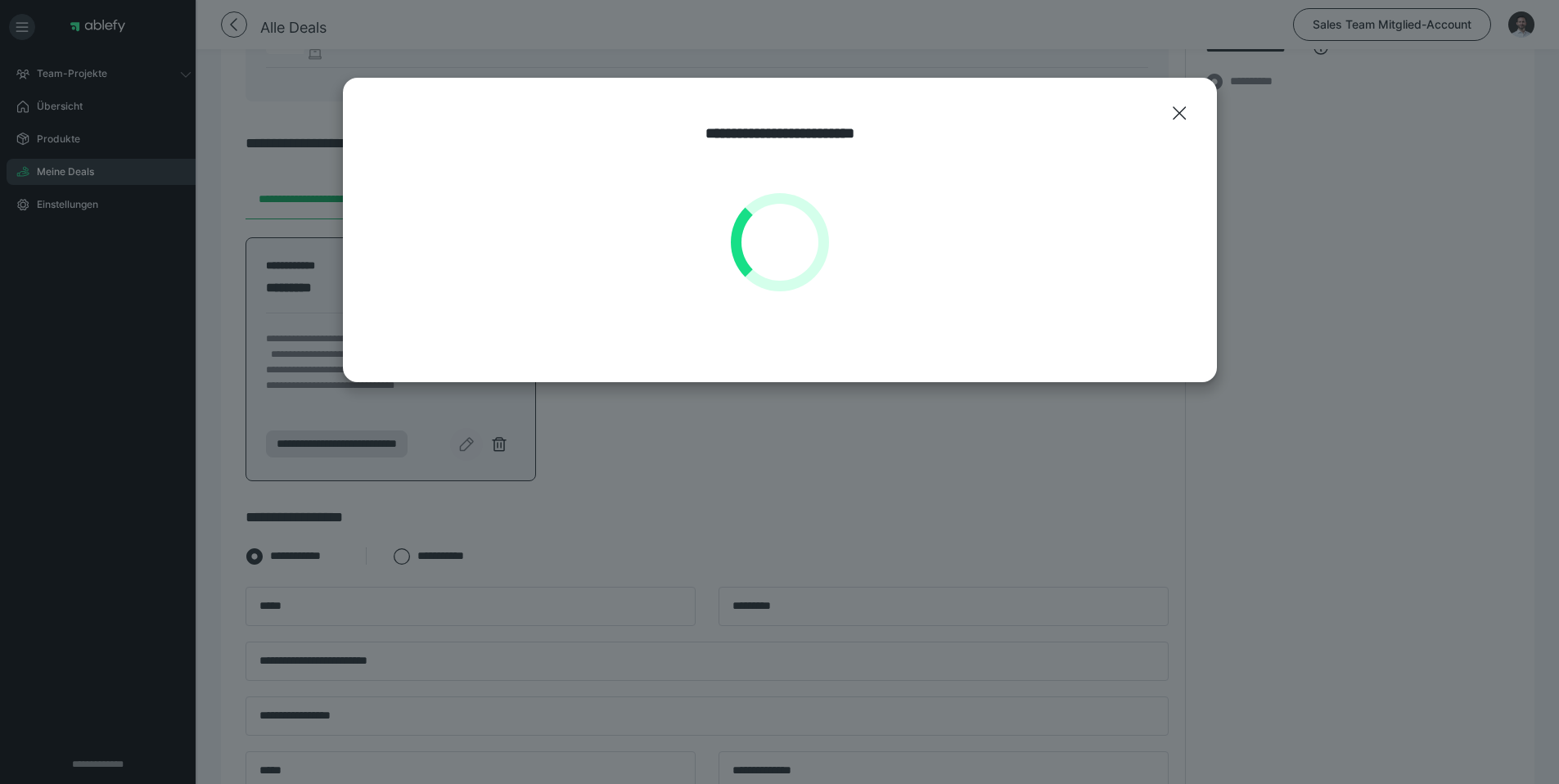 select on "**" 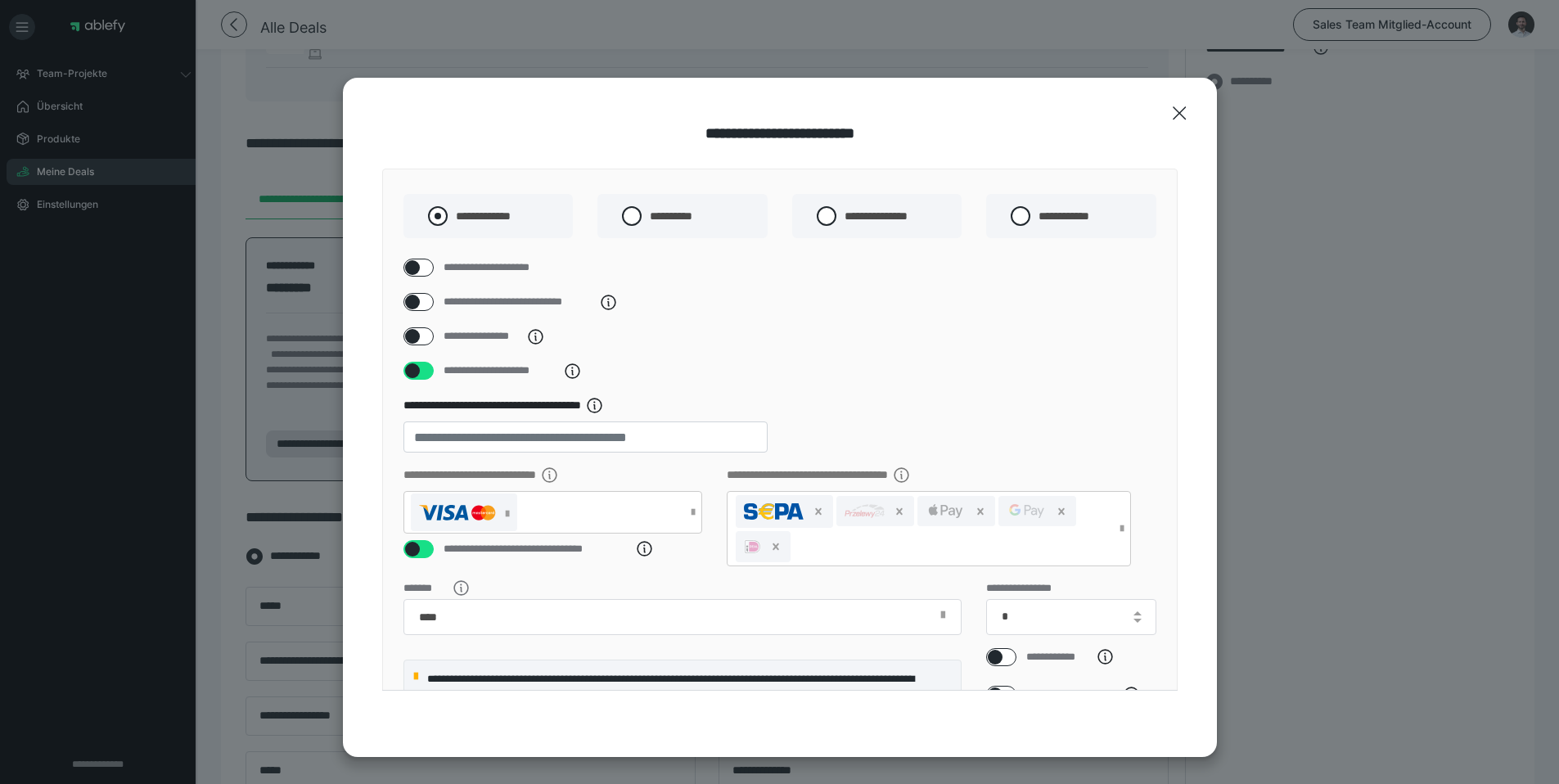 click at bounding box center [438, 216] 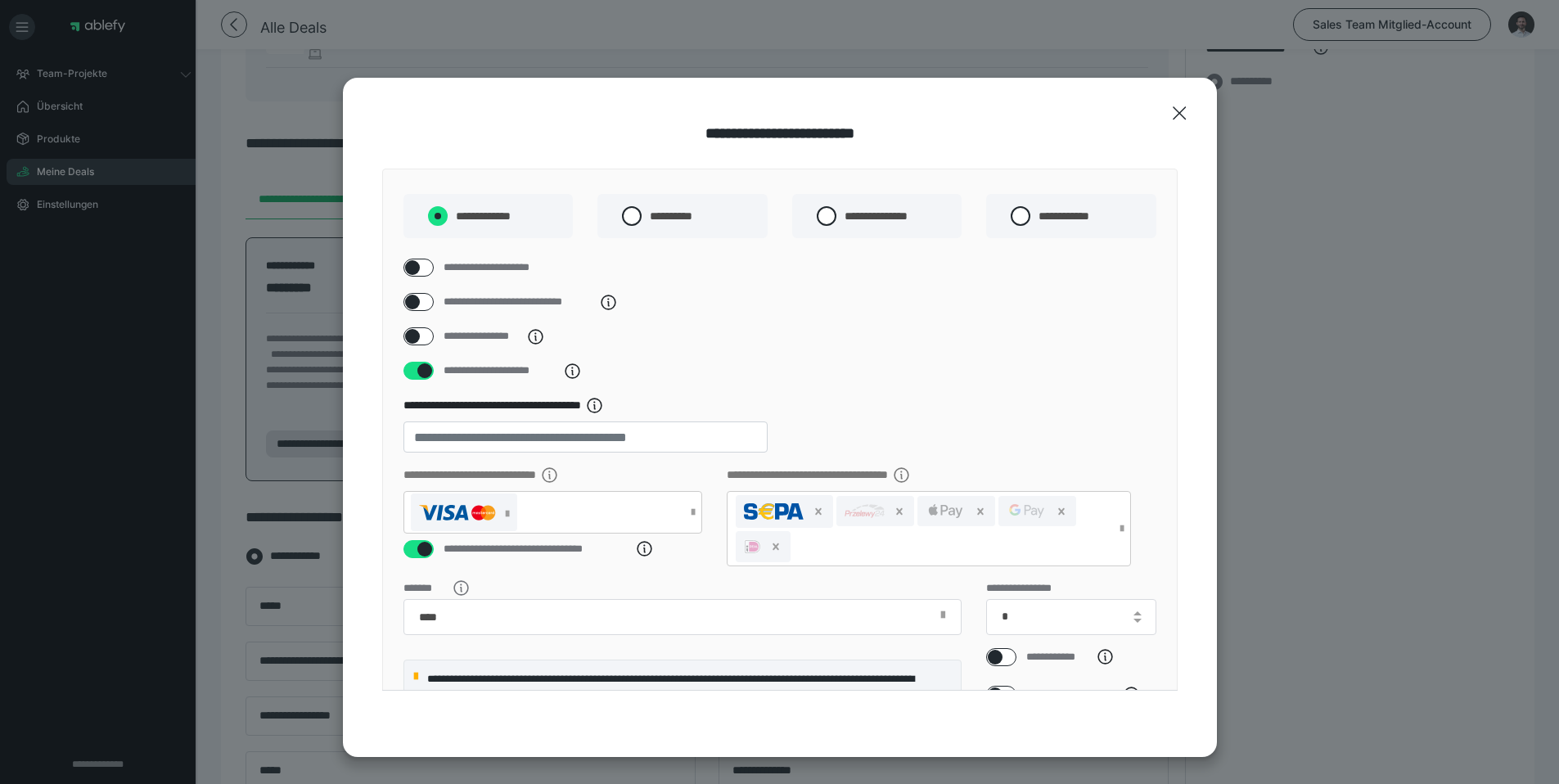 radio on "****" 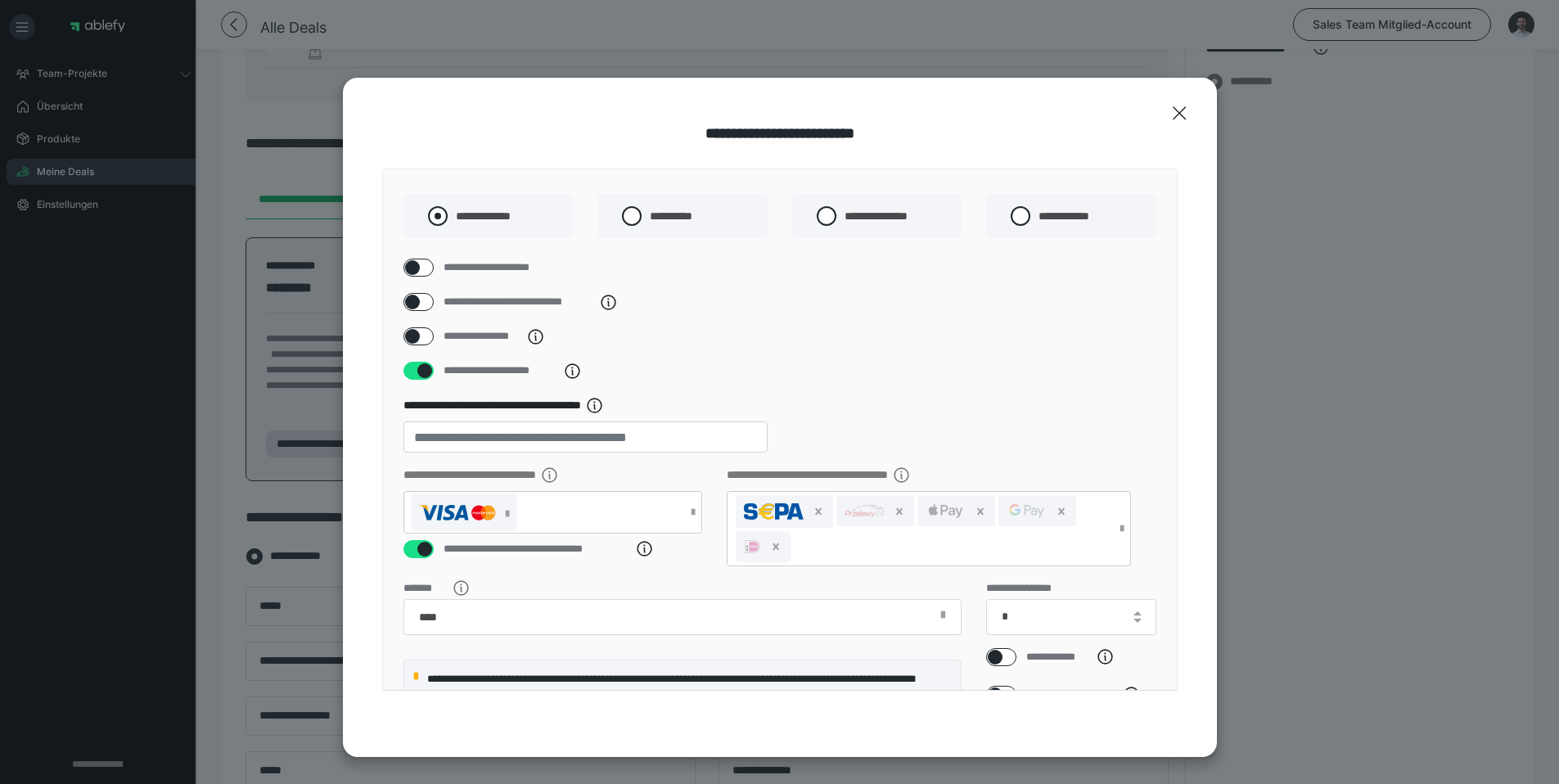 radio on "*****" 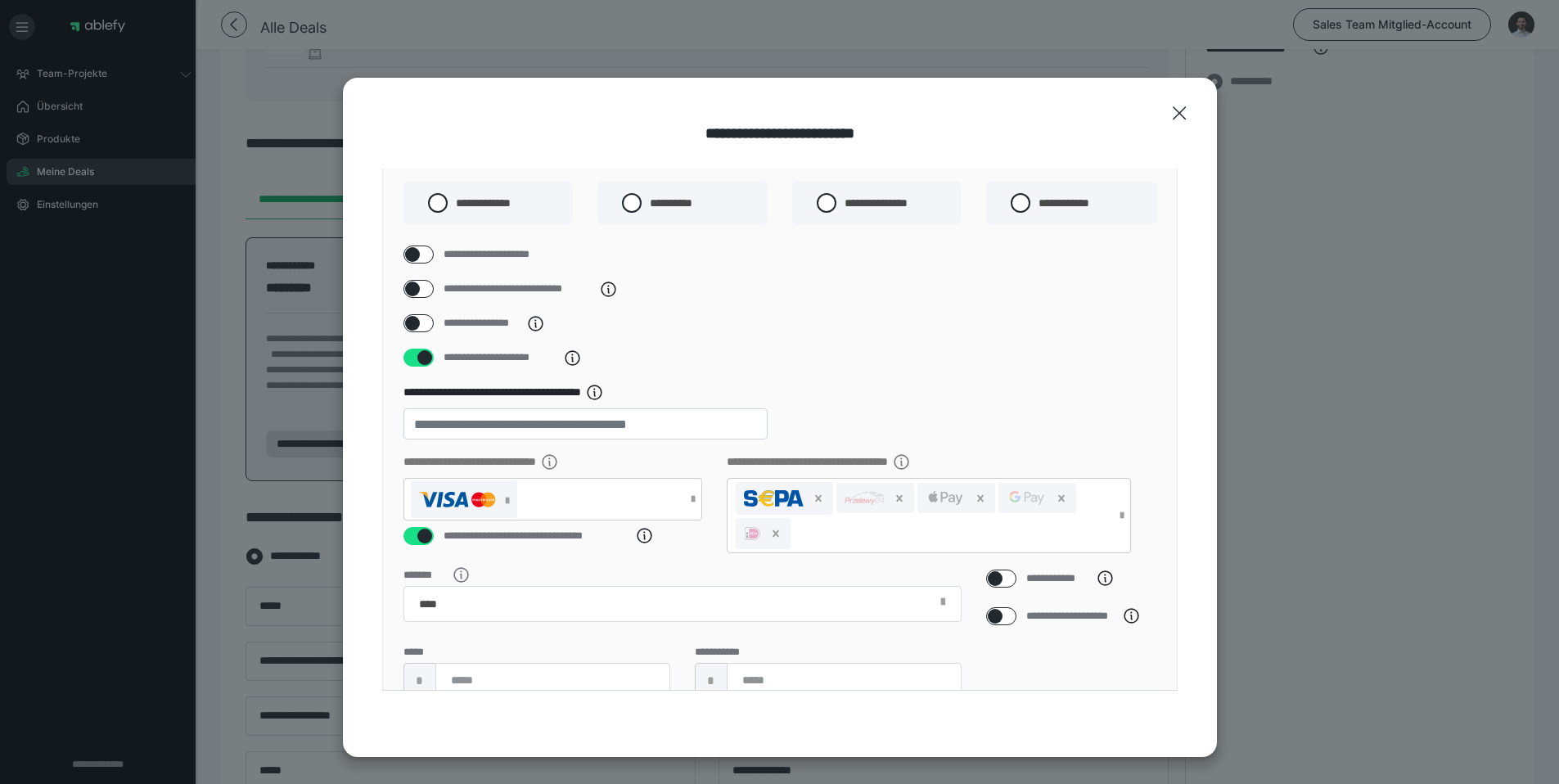 scroll, scrollTop: 29, scrollLeft: 0, axis: vertical 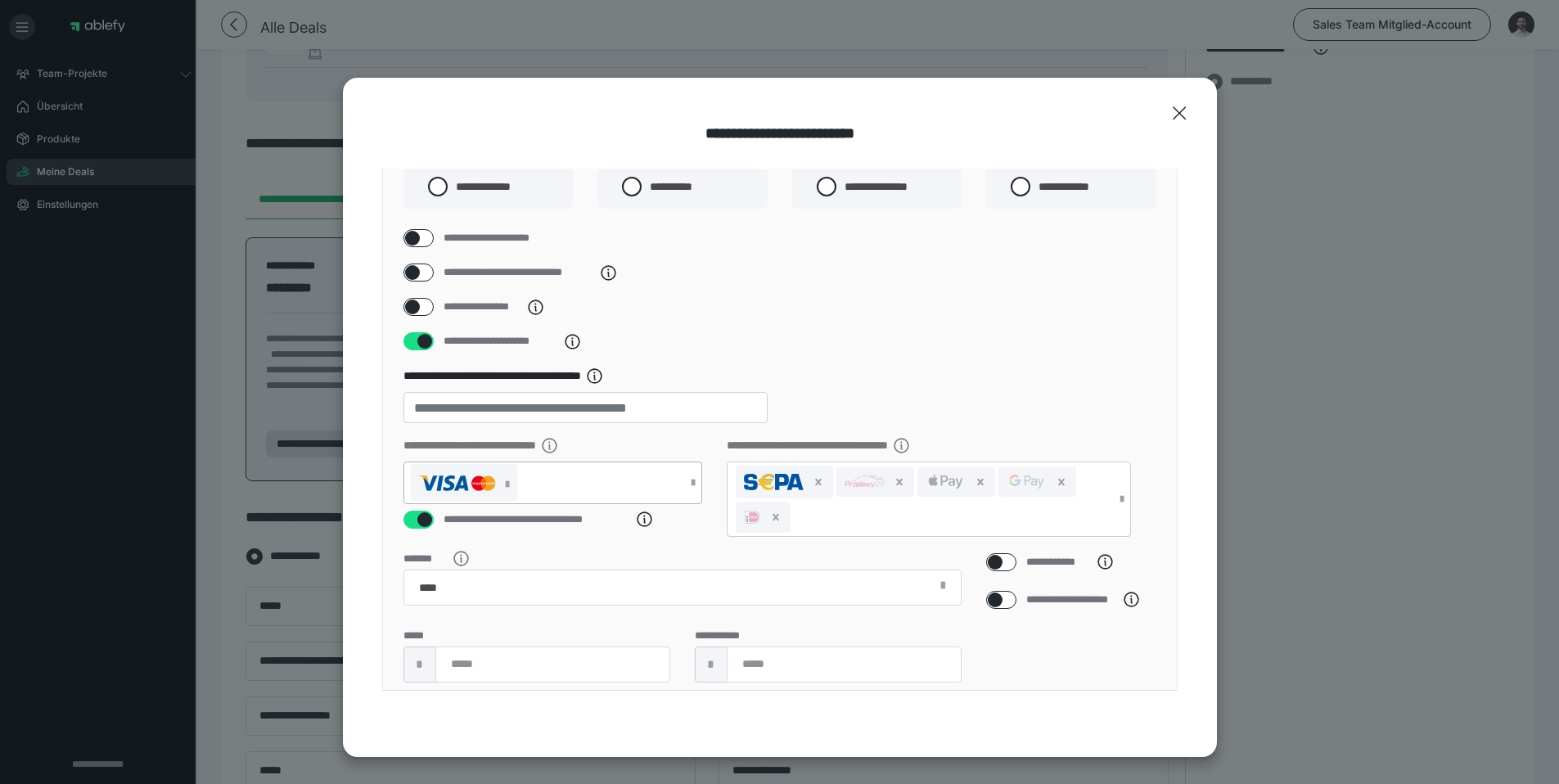 click at bounding box center [545, 483] 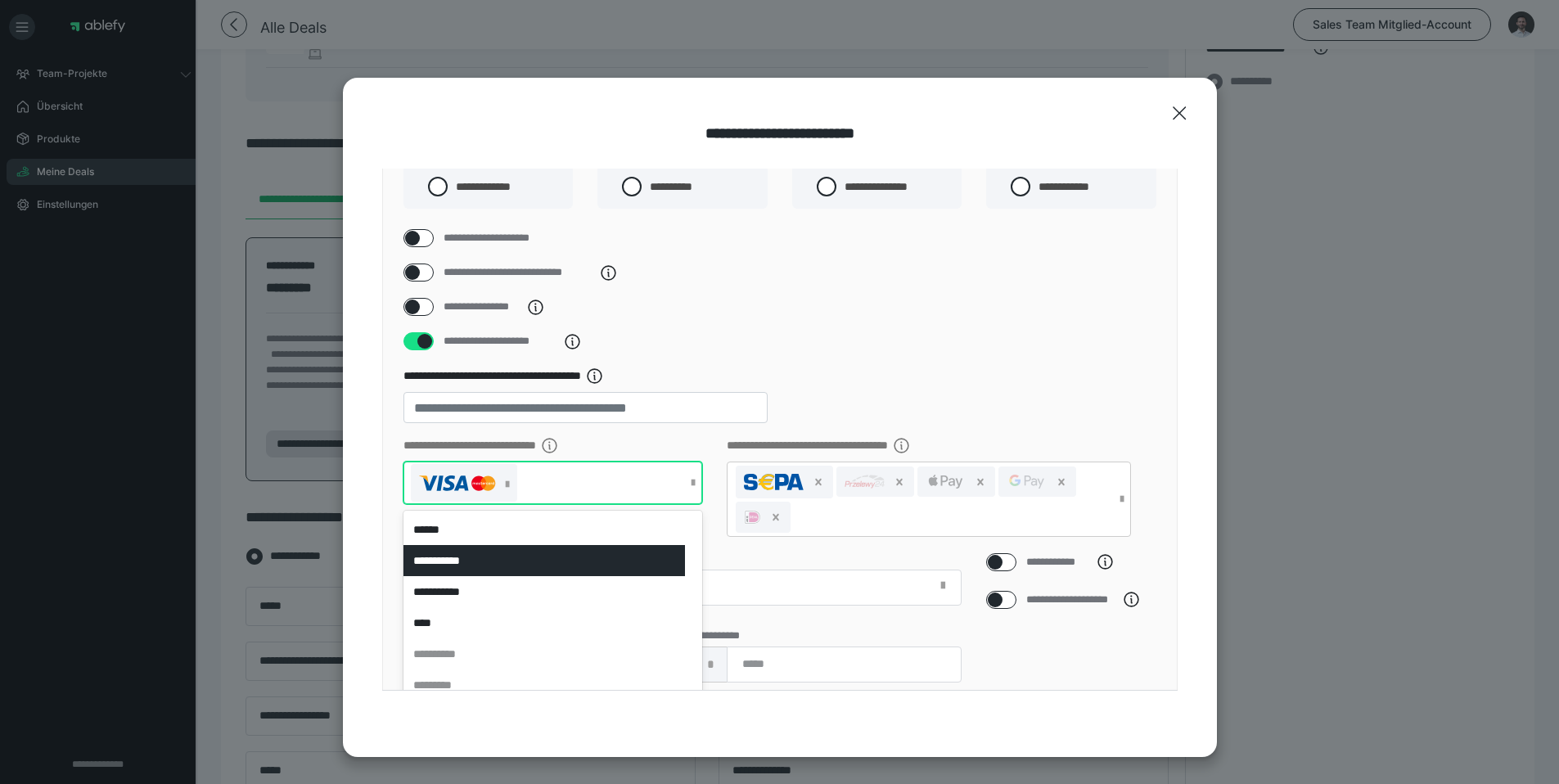 click on "**********" at bounding box center [544, 561] 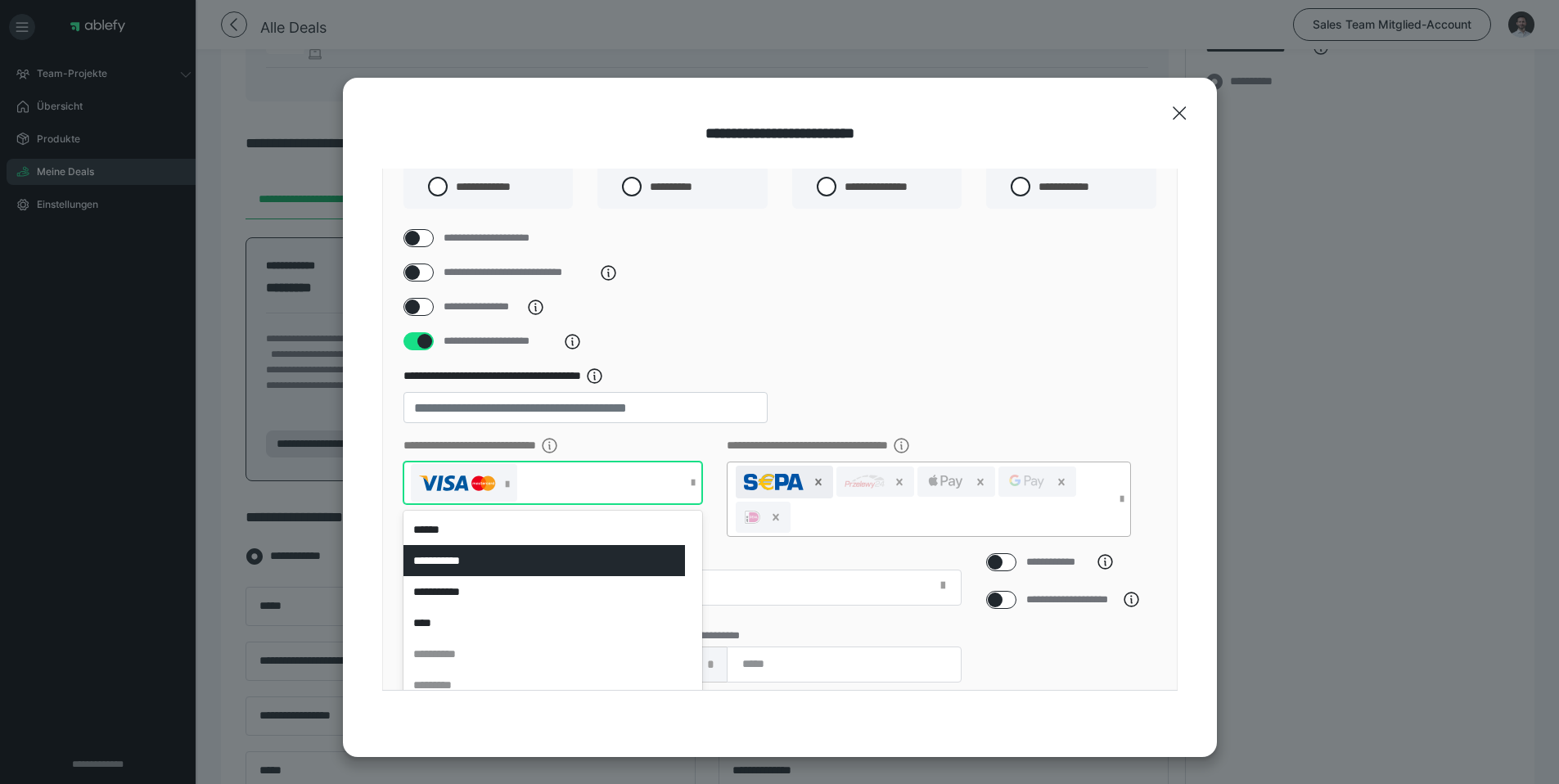 click 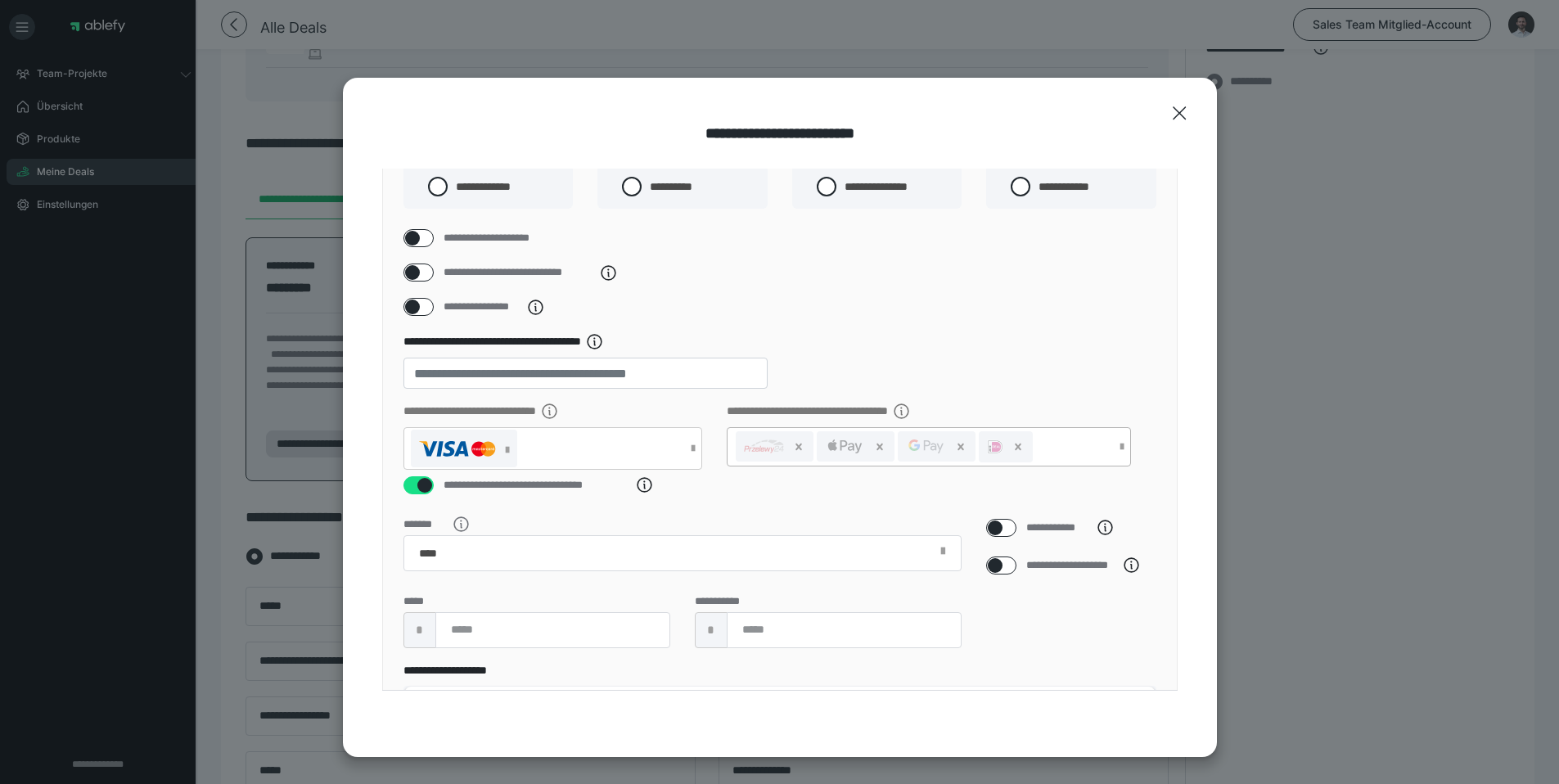 click on "**********" at bounding box center (929, 457) 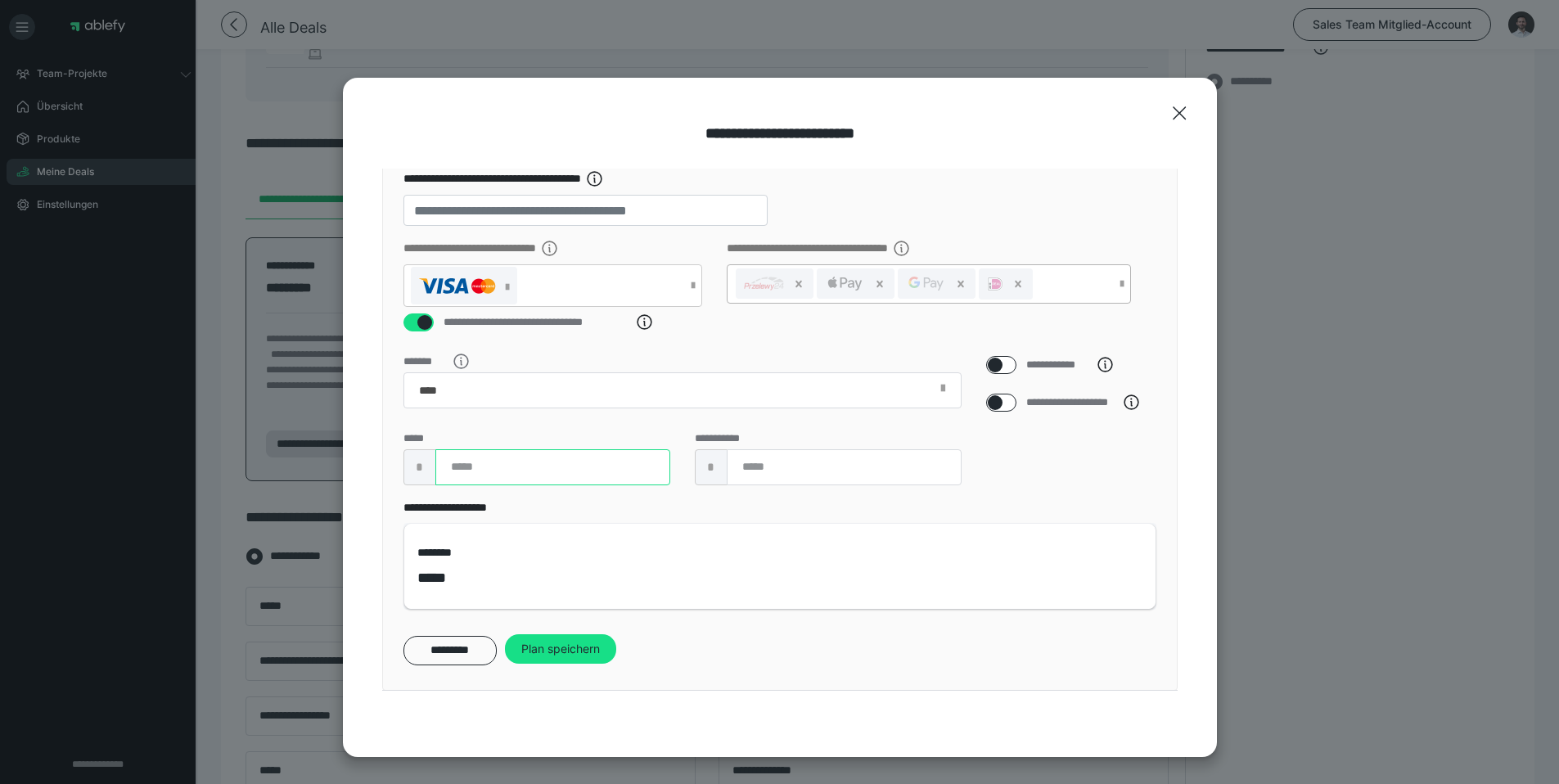 click at bounding box center (552, 467) 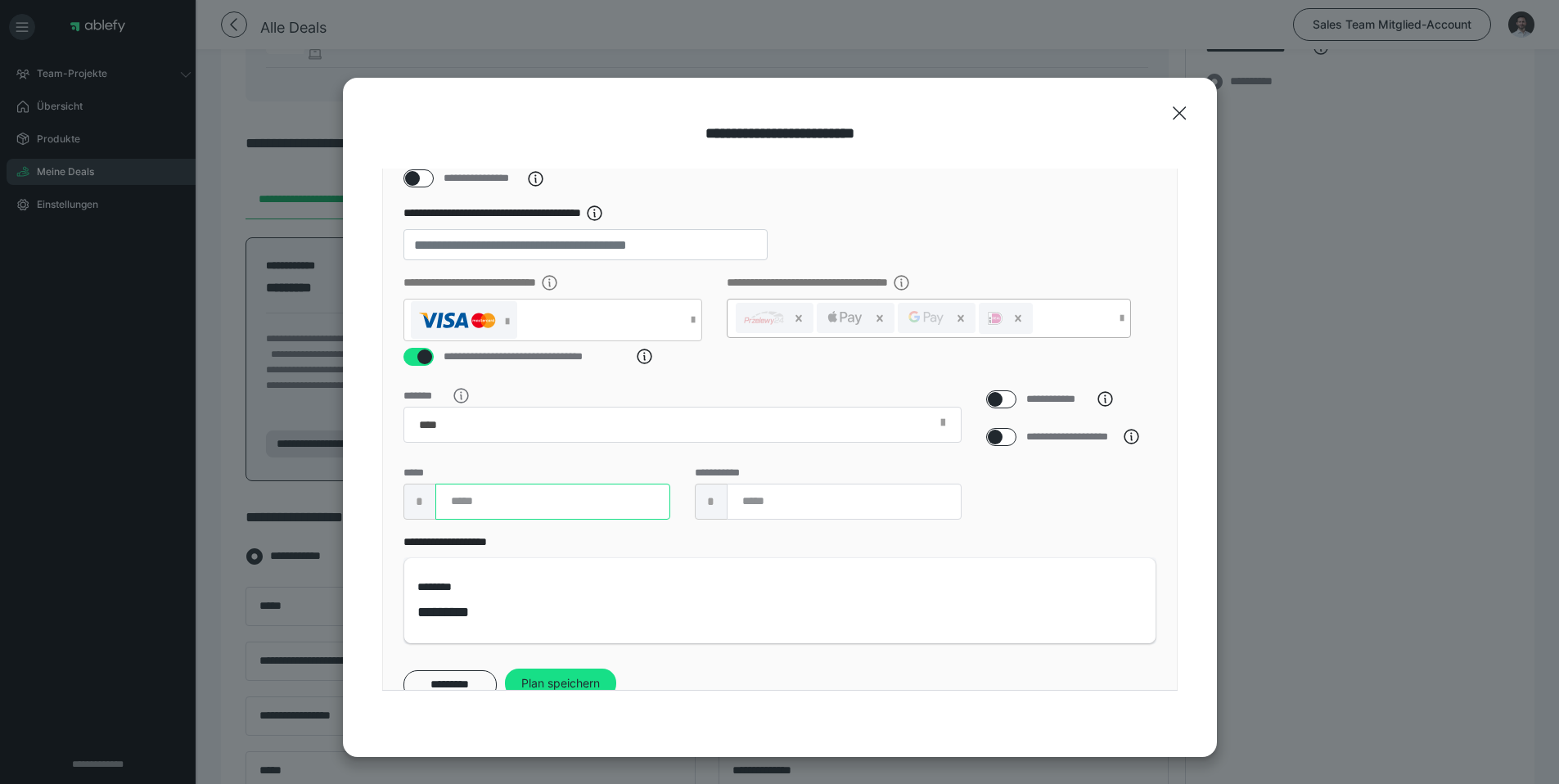 scroll, scrollTop: 192, scrollLeft: 0, axis: vertical 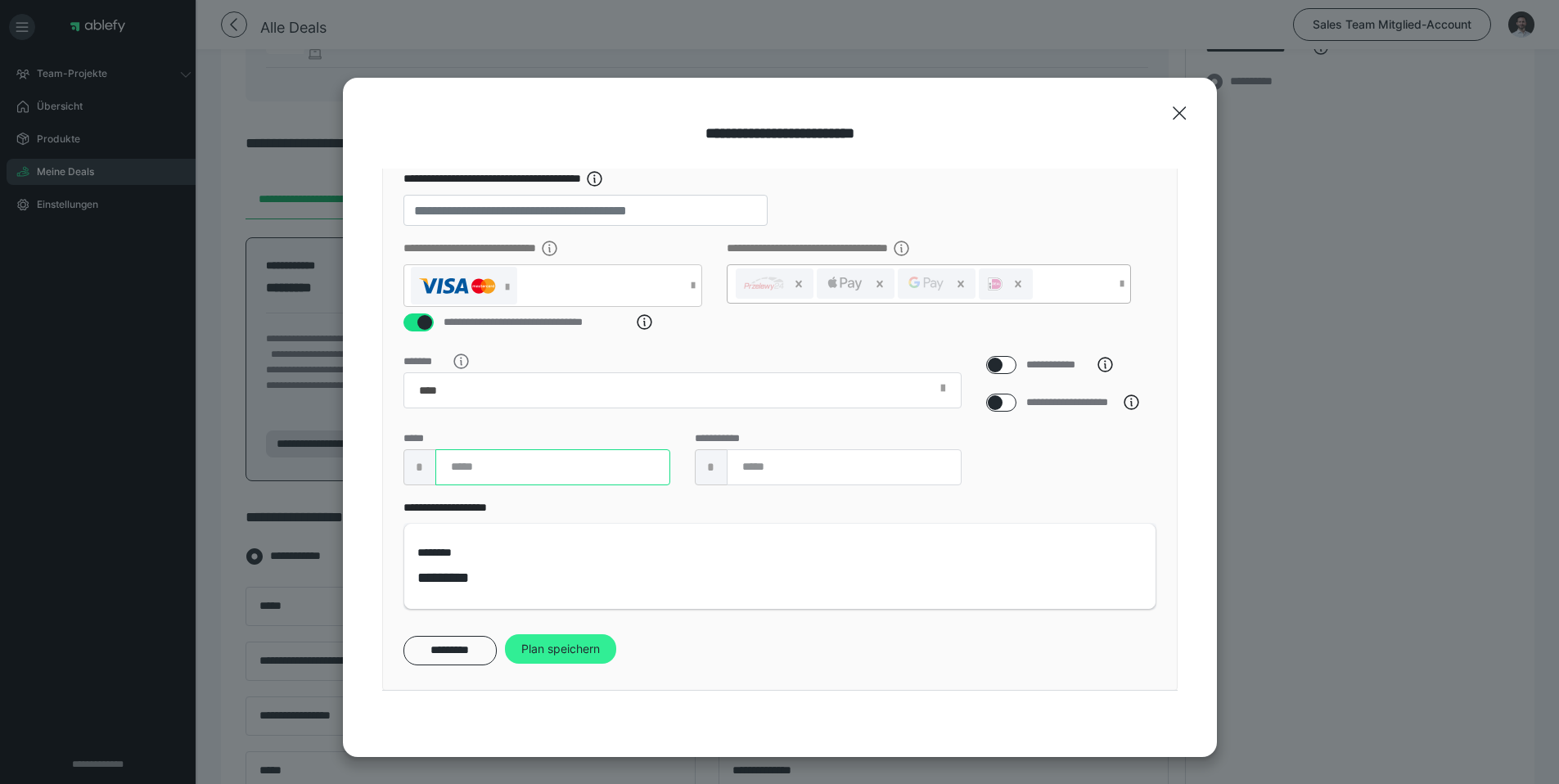 type on "****" 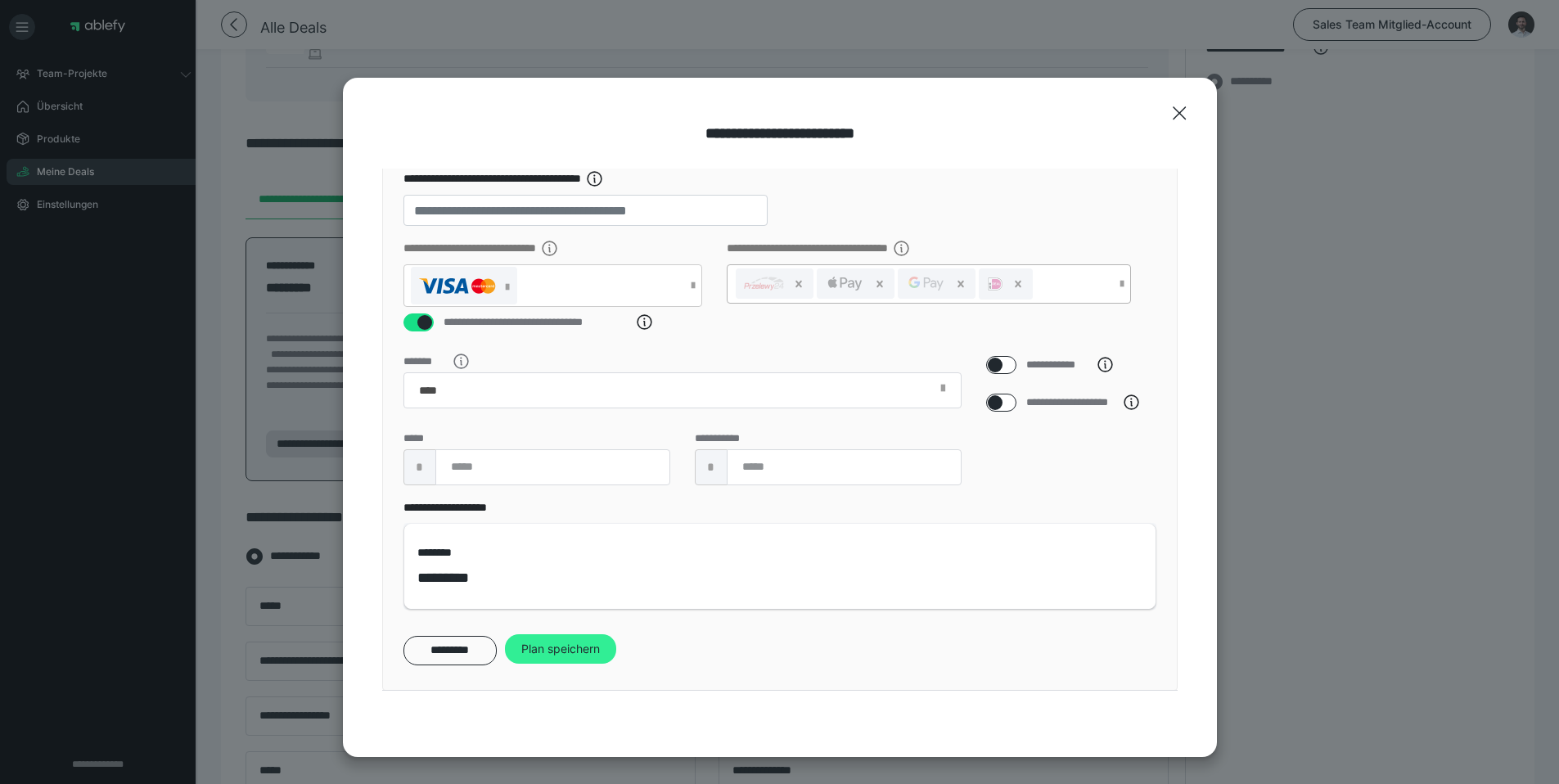 click on "Plan speichern" at bounding box center [561, 649] 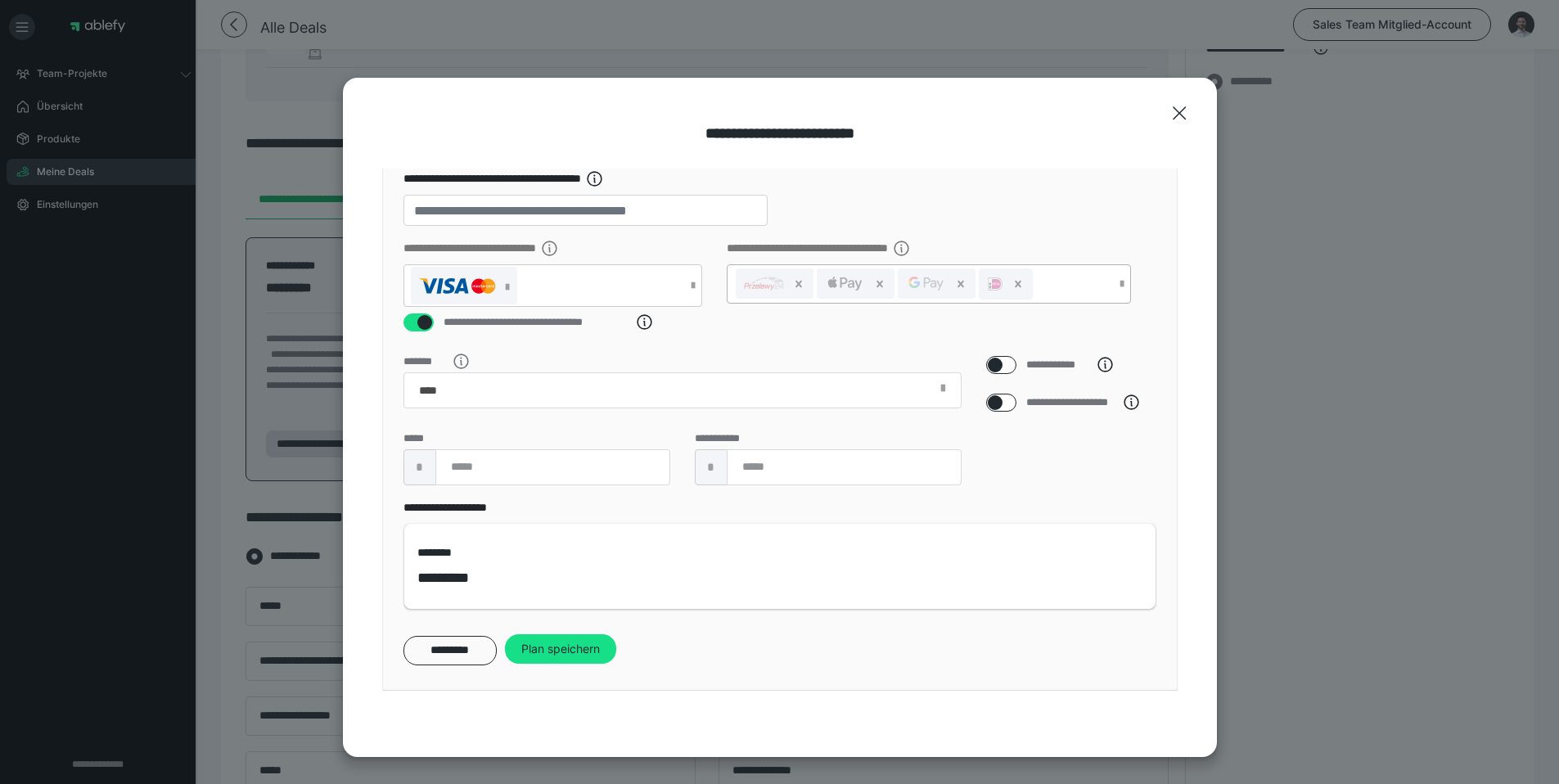 scroll, scrollTop: 0, scrollLeft: 0, axis: both 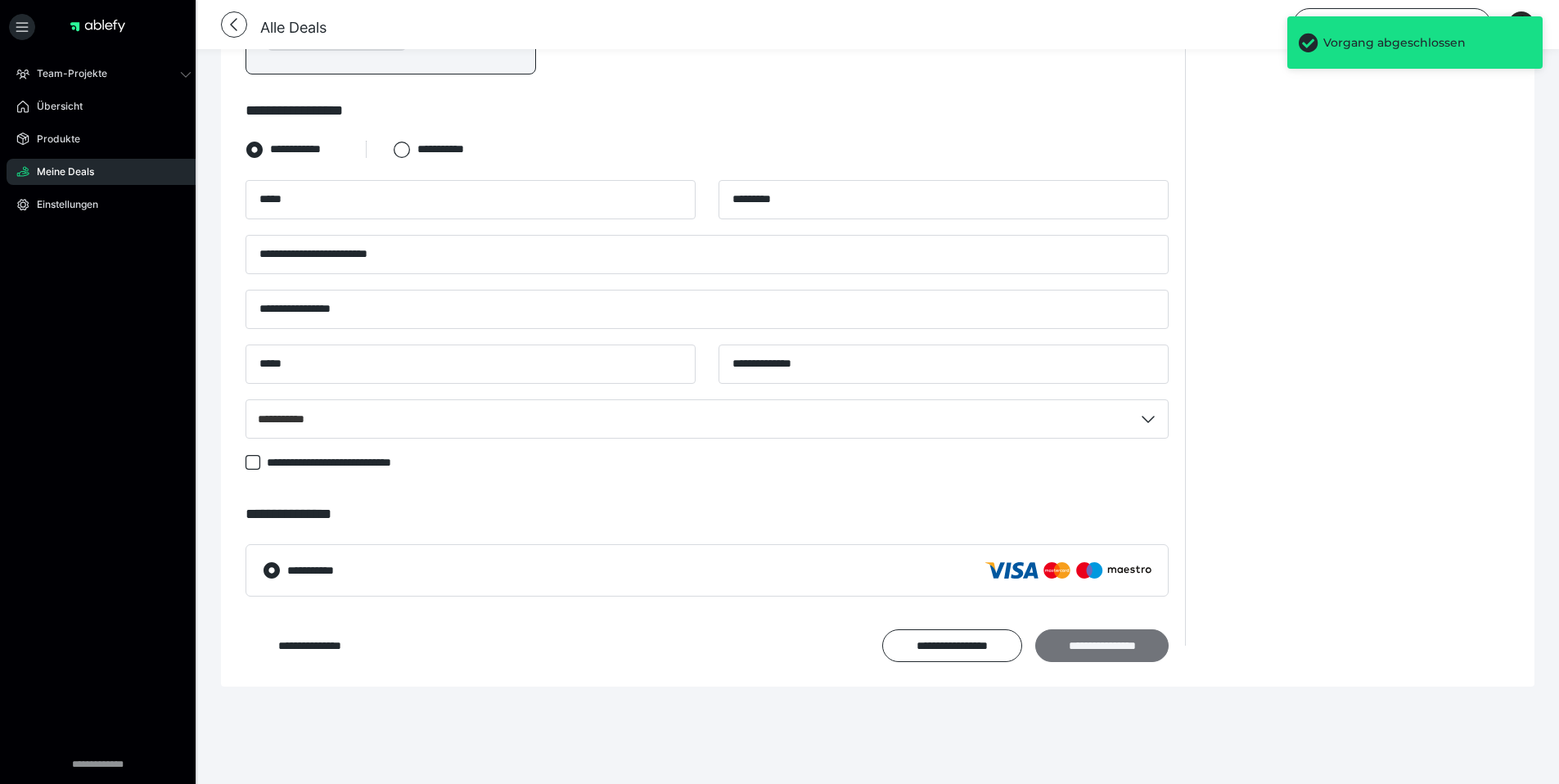click on "**********" at bounding box center (1102, 646) 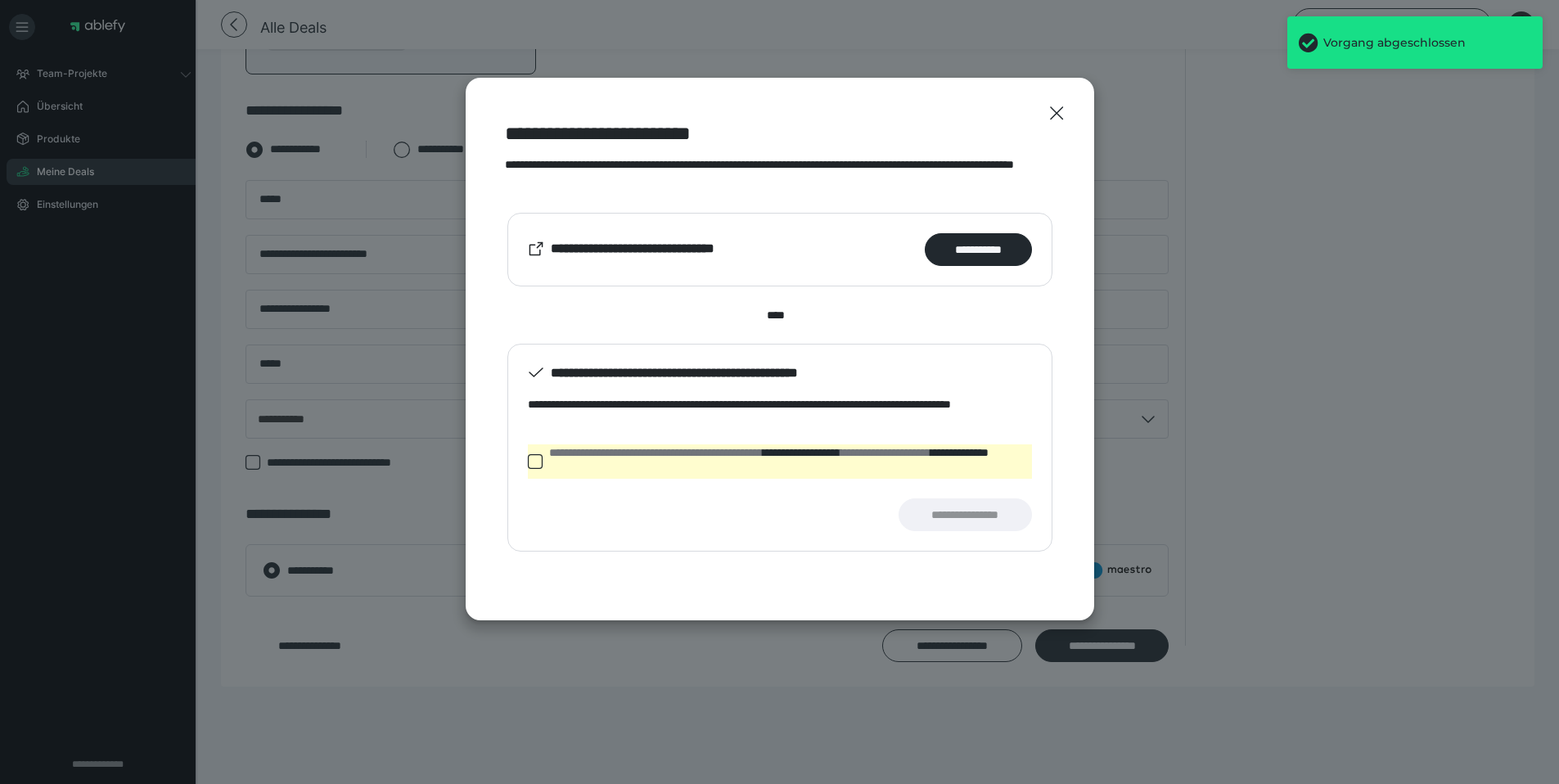 click 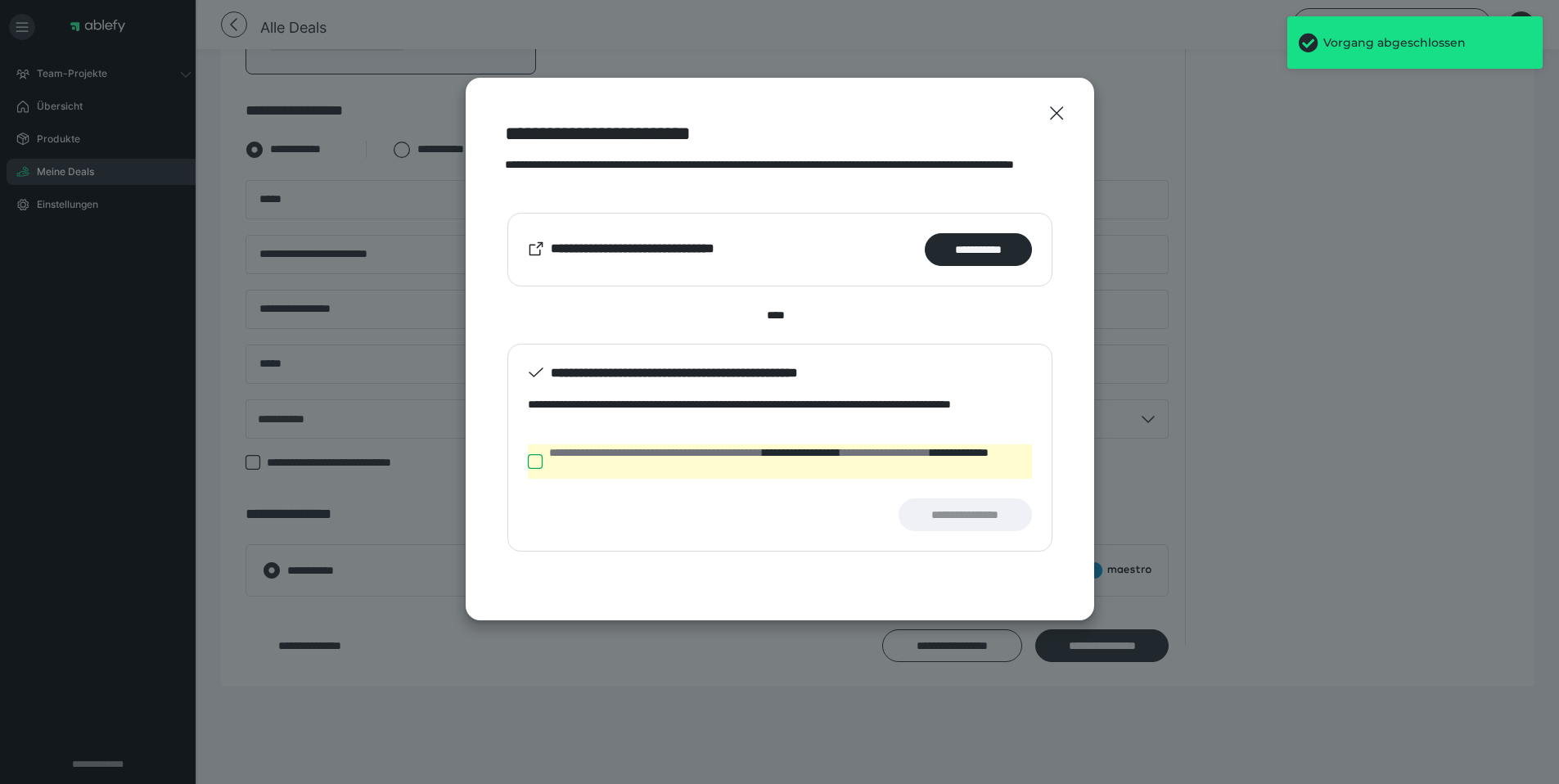 click on "**********" at bounding box center (528, 462) 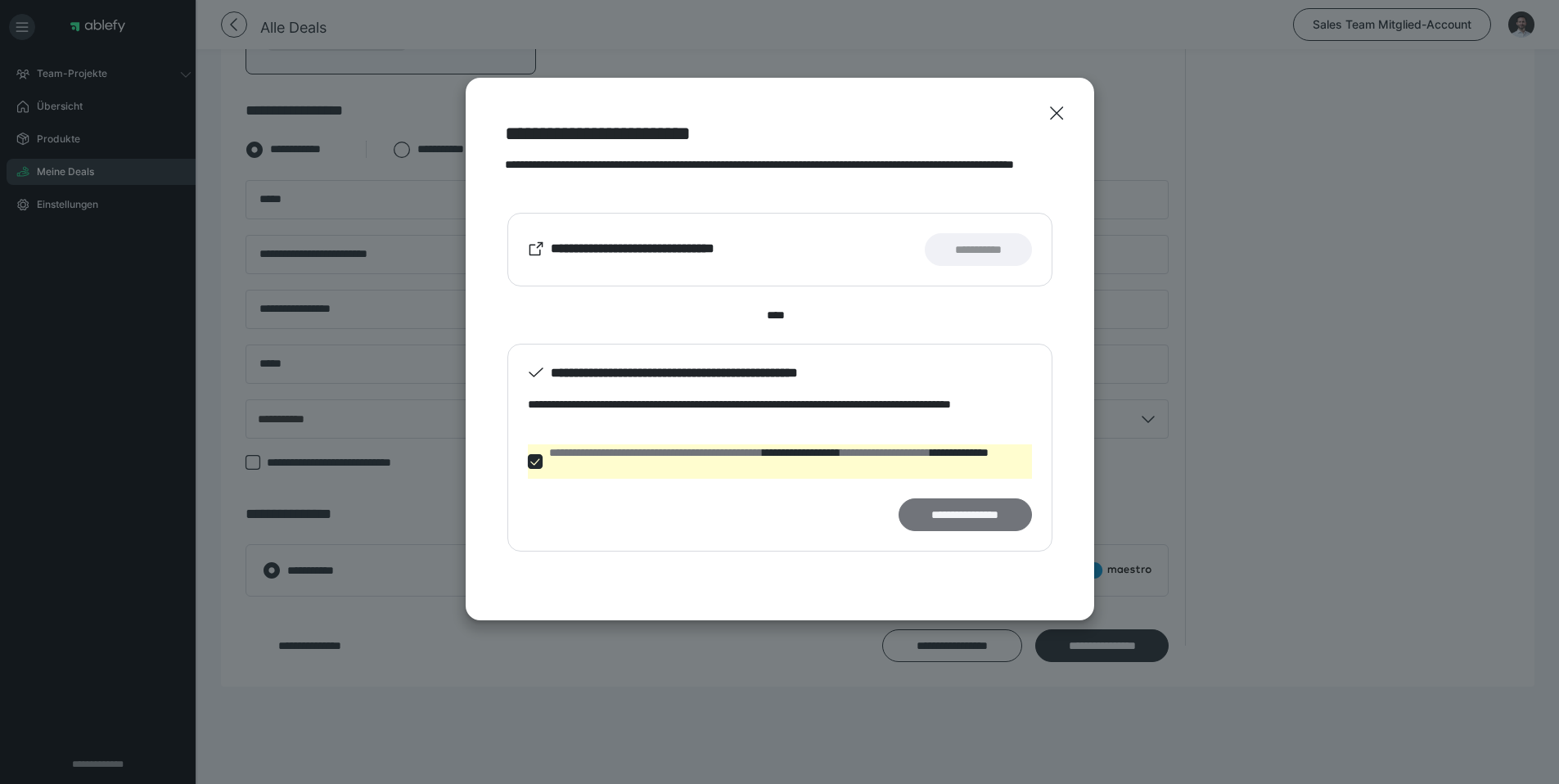 click on "**********" at bounding box center (965, 515) 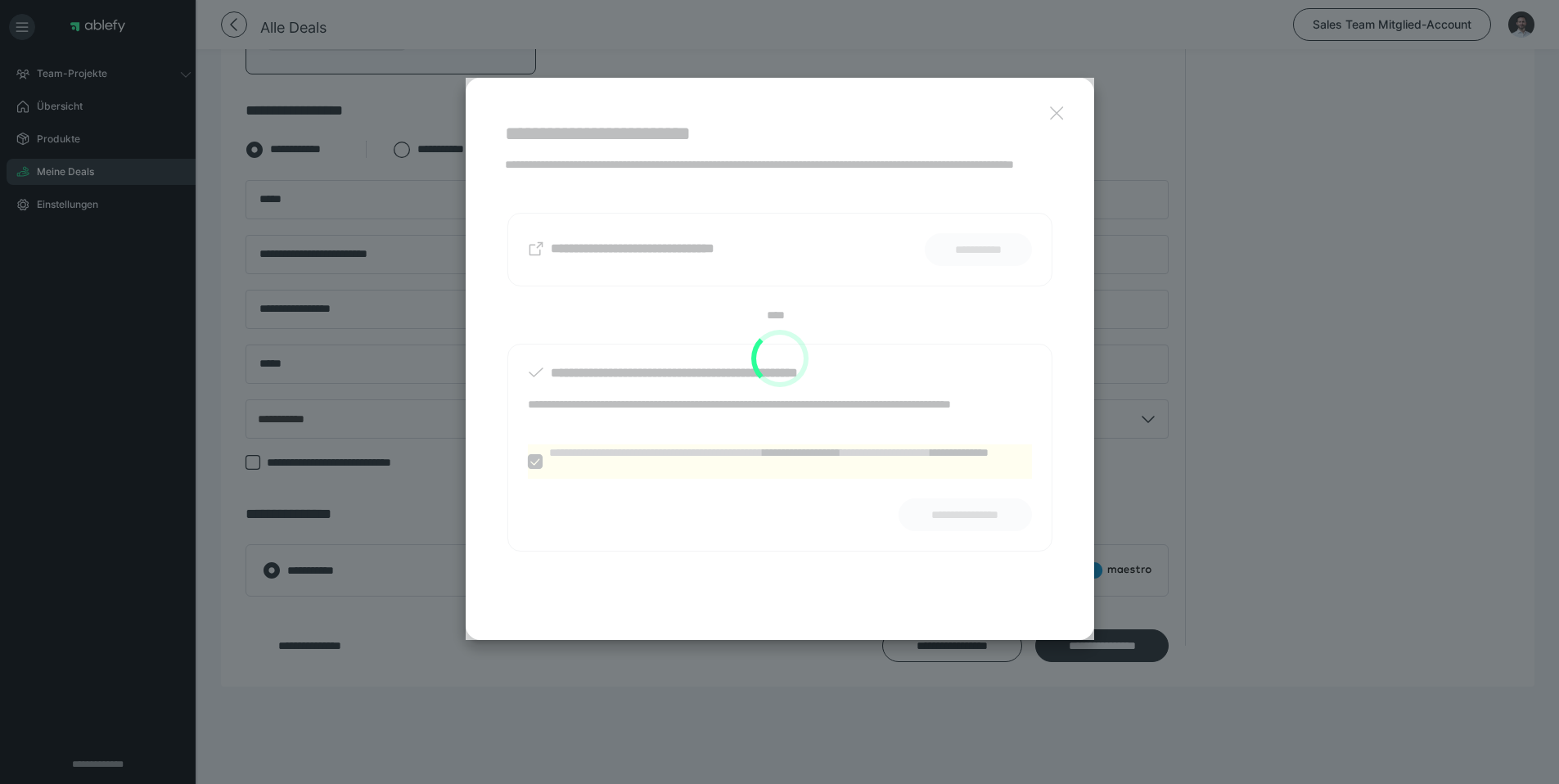 scroll, scrollTop: 468, scrollLeft: 0, axis: vertical 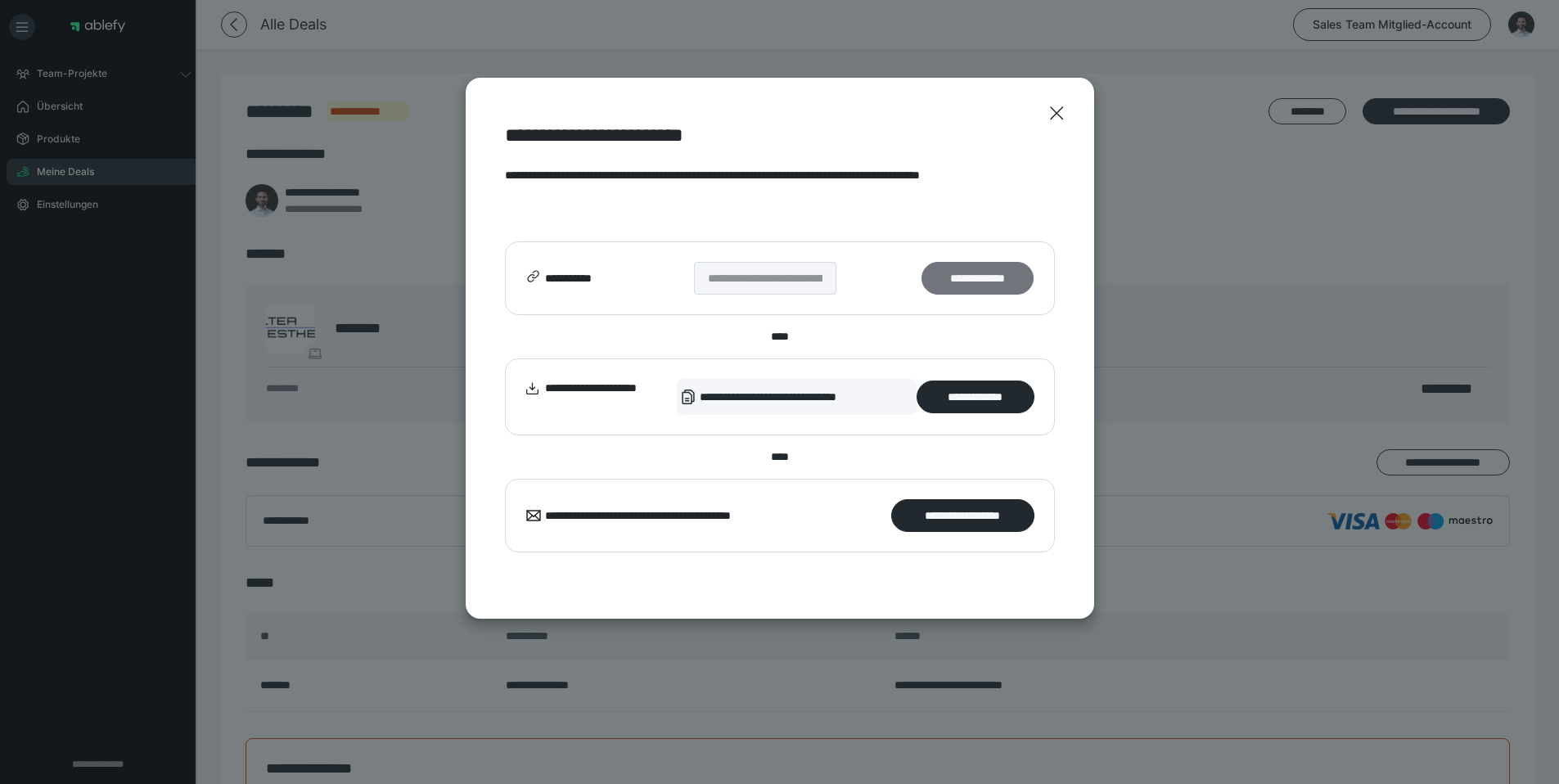 click on "**********" at bounding box center [977, 278] 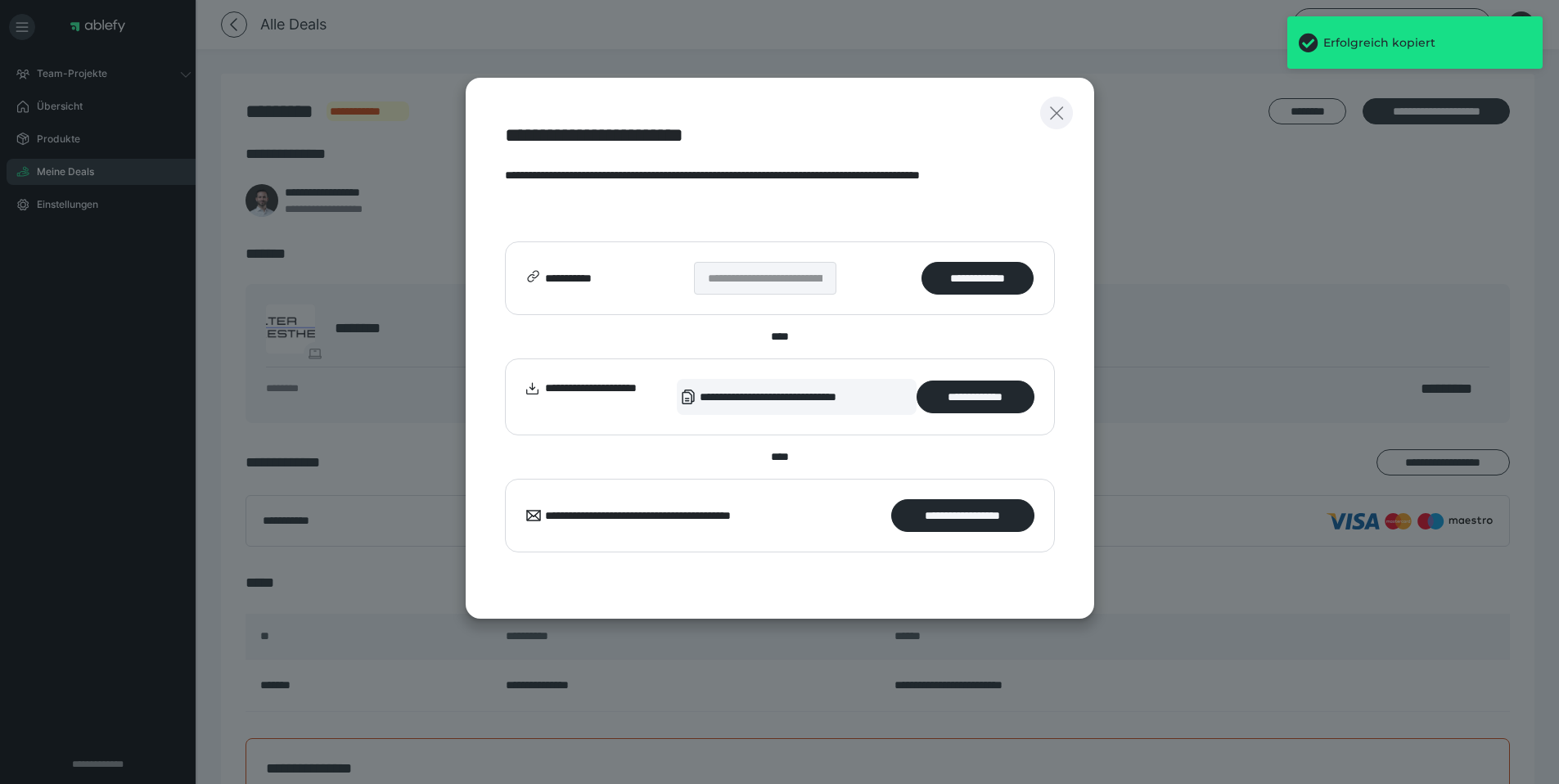 click 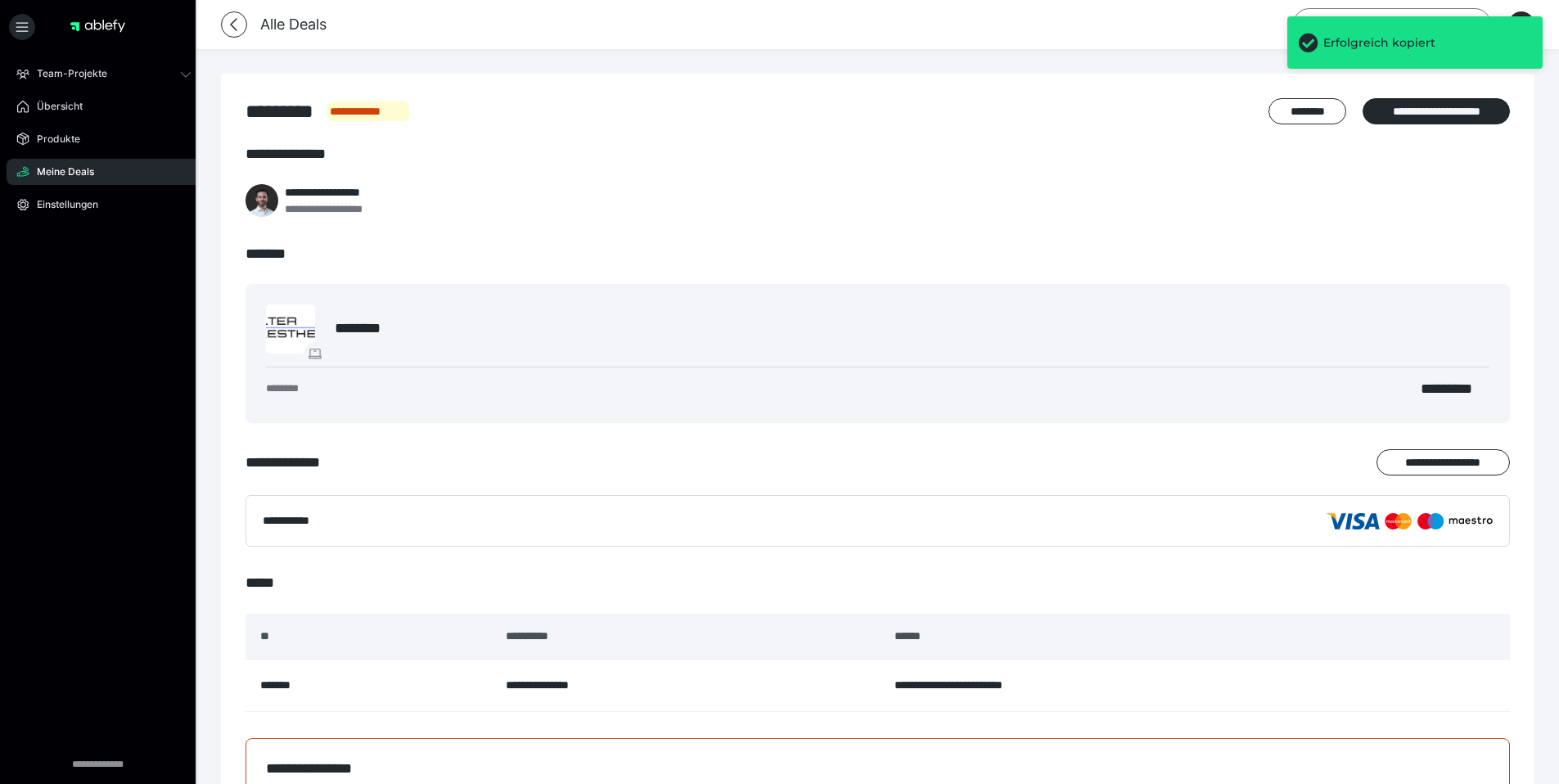 click on "Sales Team Mitglied-Account" at bounding box center (1392, 25) 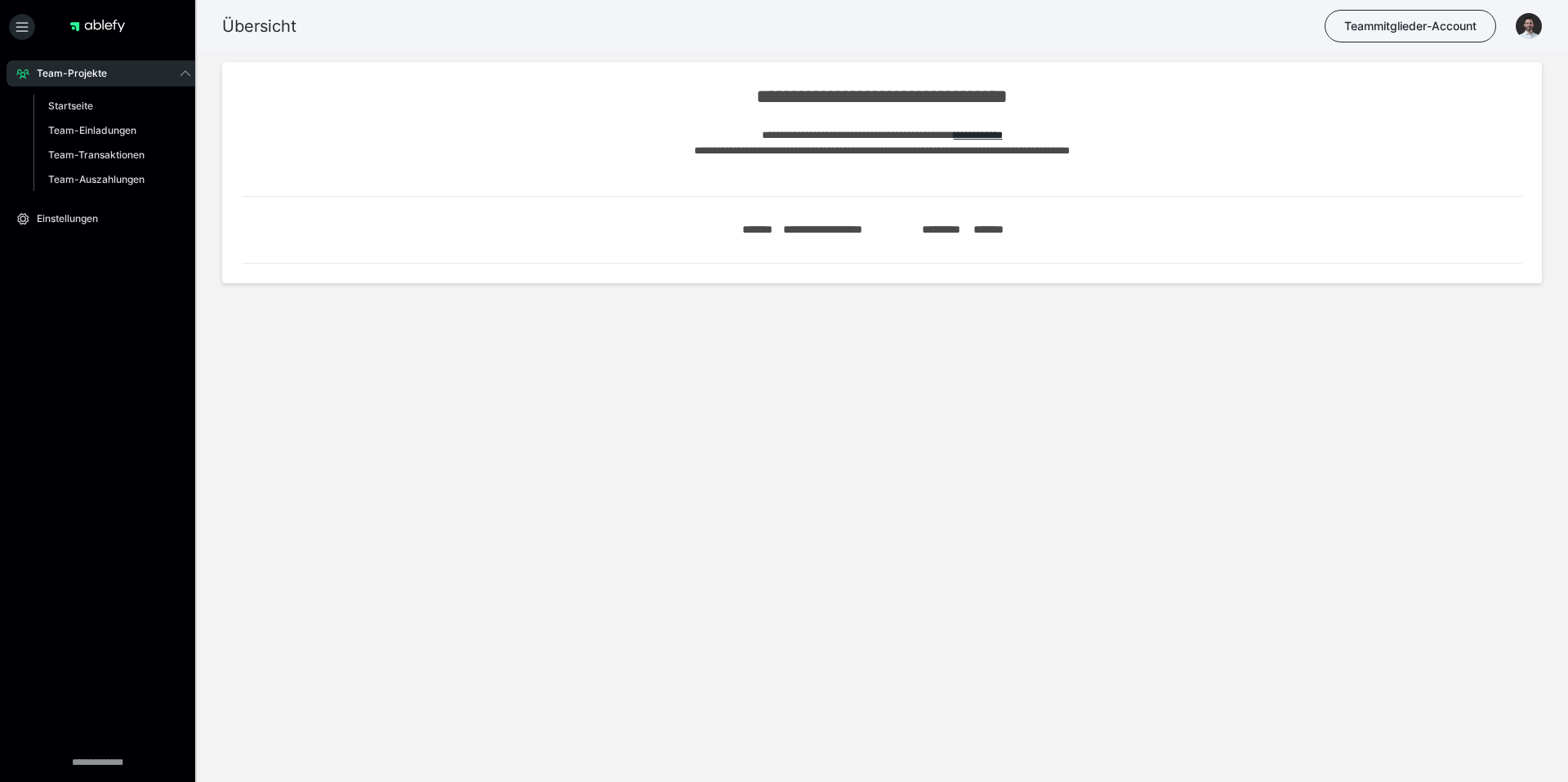 scroll, scrollTop: 0, scrollLeft: 0, axis: both 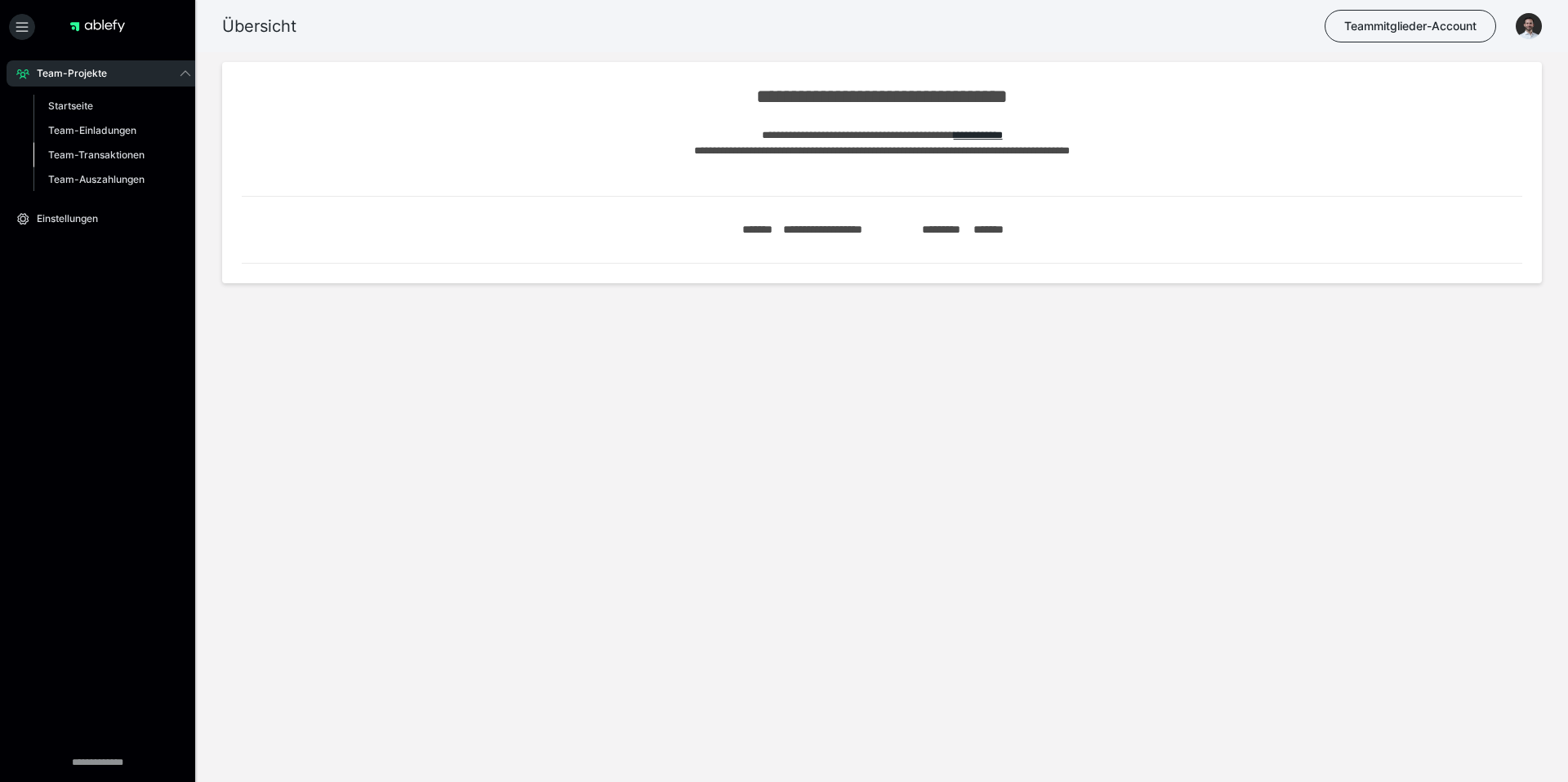 click on "Team-Transaktionen" at bounding box center [96, 154] 